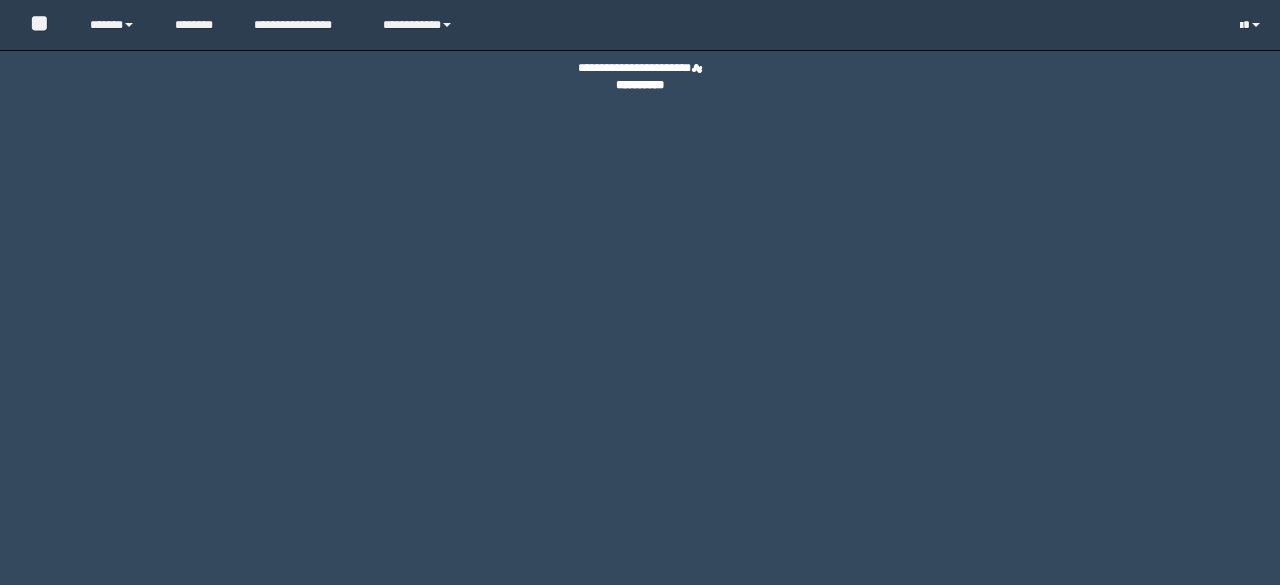 scroll, scrollTop: 0, scrollLeft: 0, axis: both 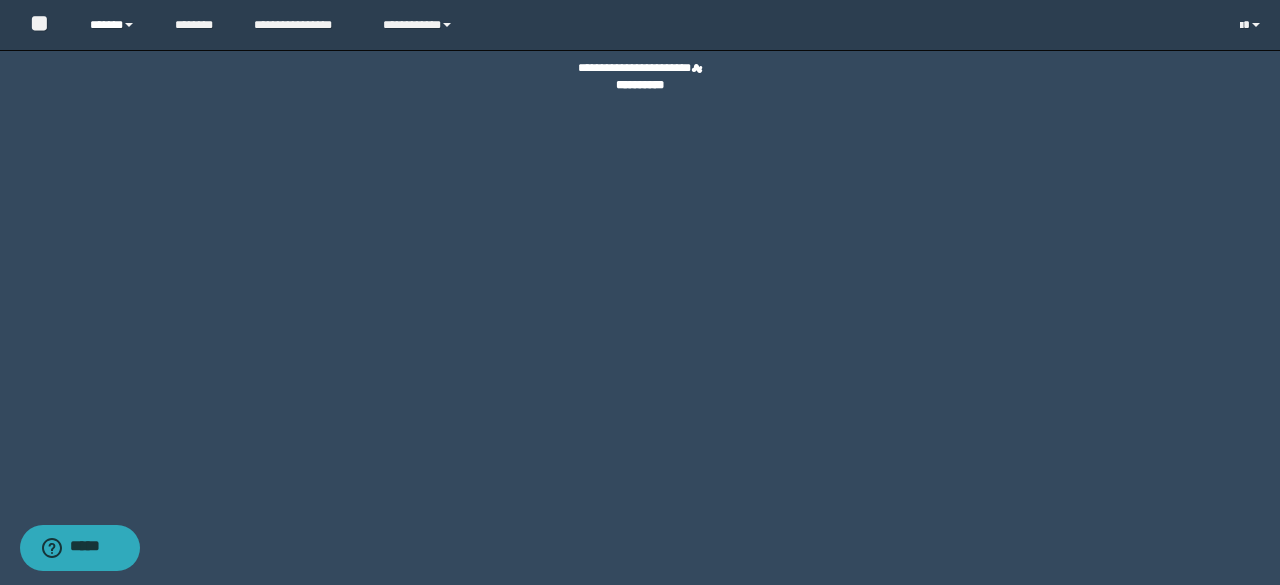 click on "******" at bounding box center (117, 25) 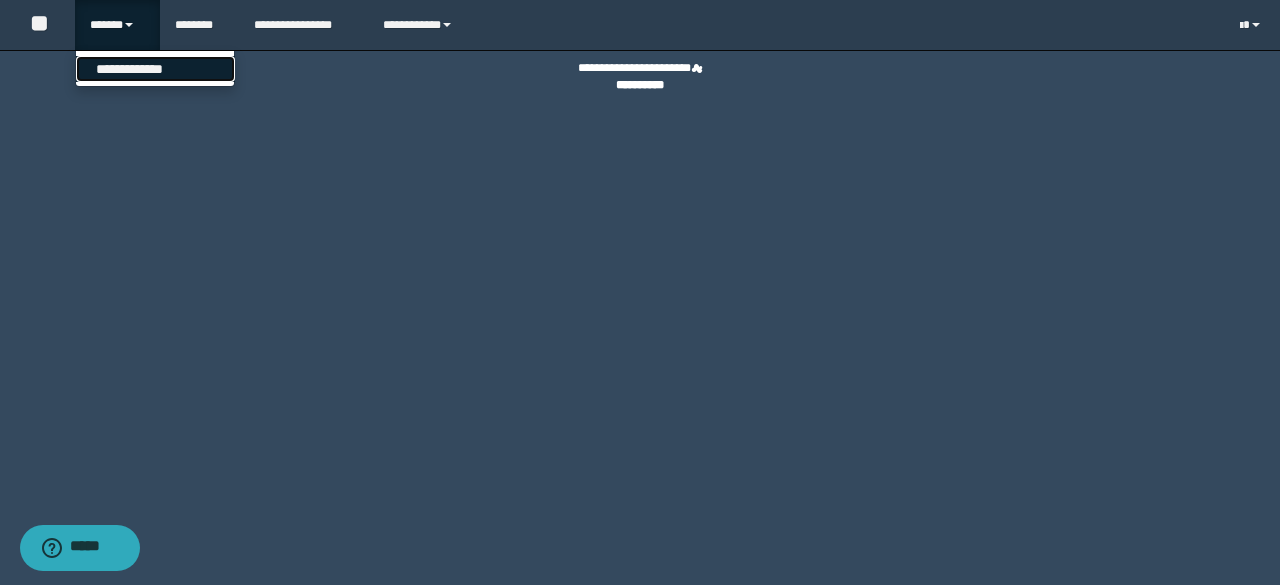 click on "**********" at bounding box center [155, 69] 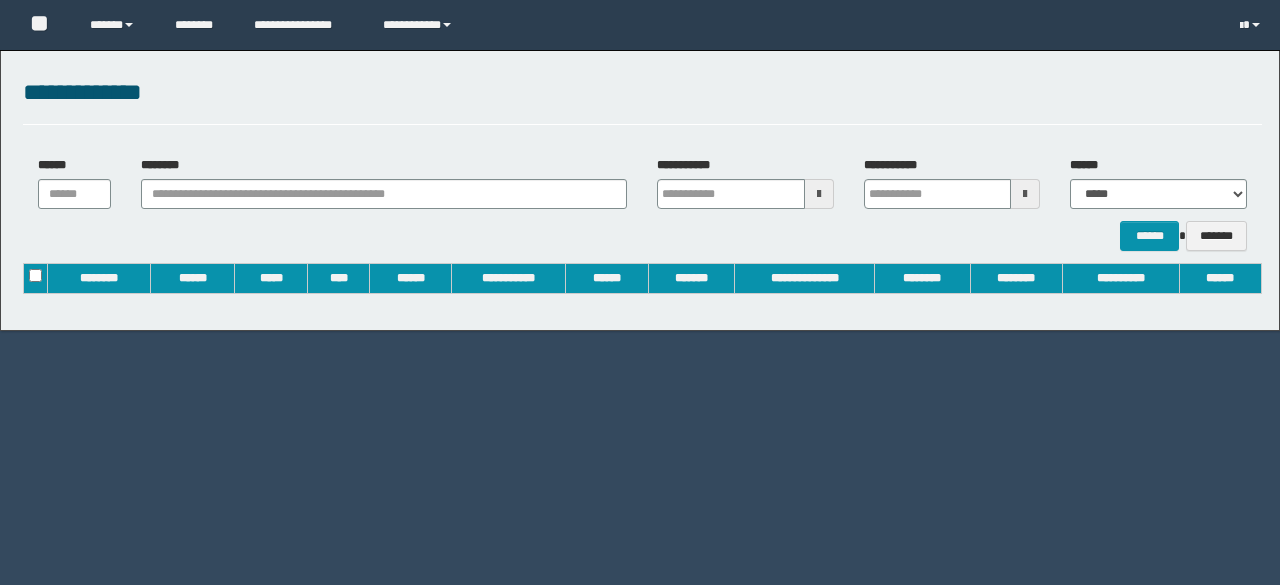 scroll, scrollTop: 0, scrollLeft: 0, axis: both 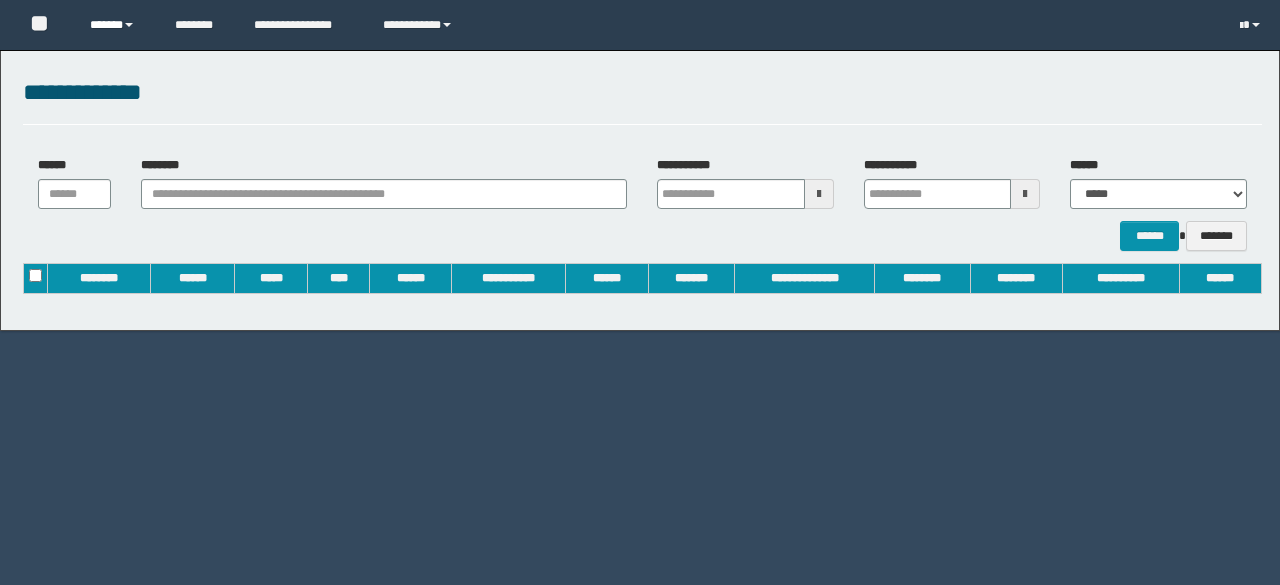 click on "******" at bounding box center [117, 25] 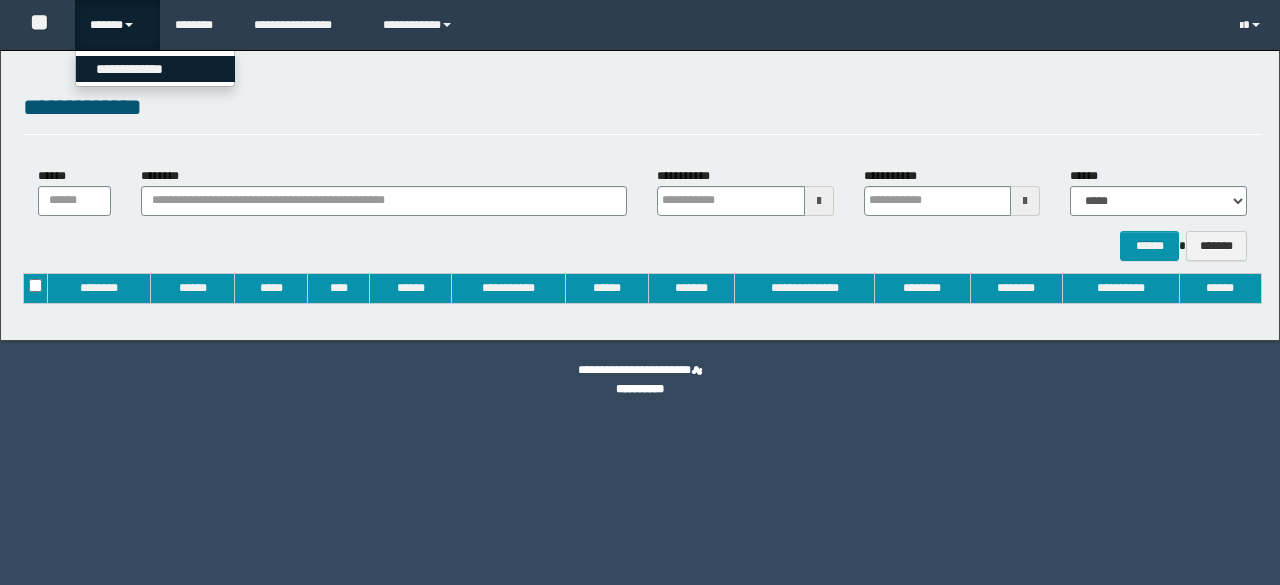 click on "**********" at bounding box center [155, 69] 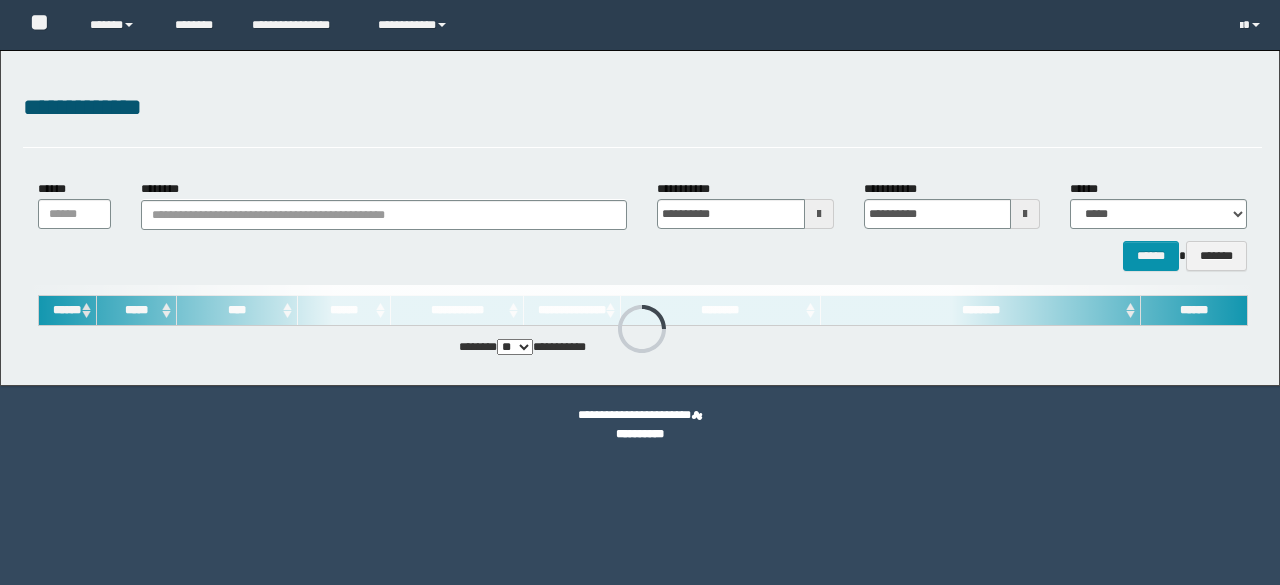 scroll, scrollTop: 0, scrollLeft: 0, axis: both 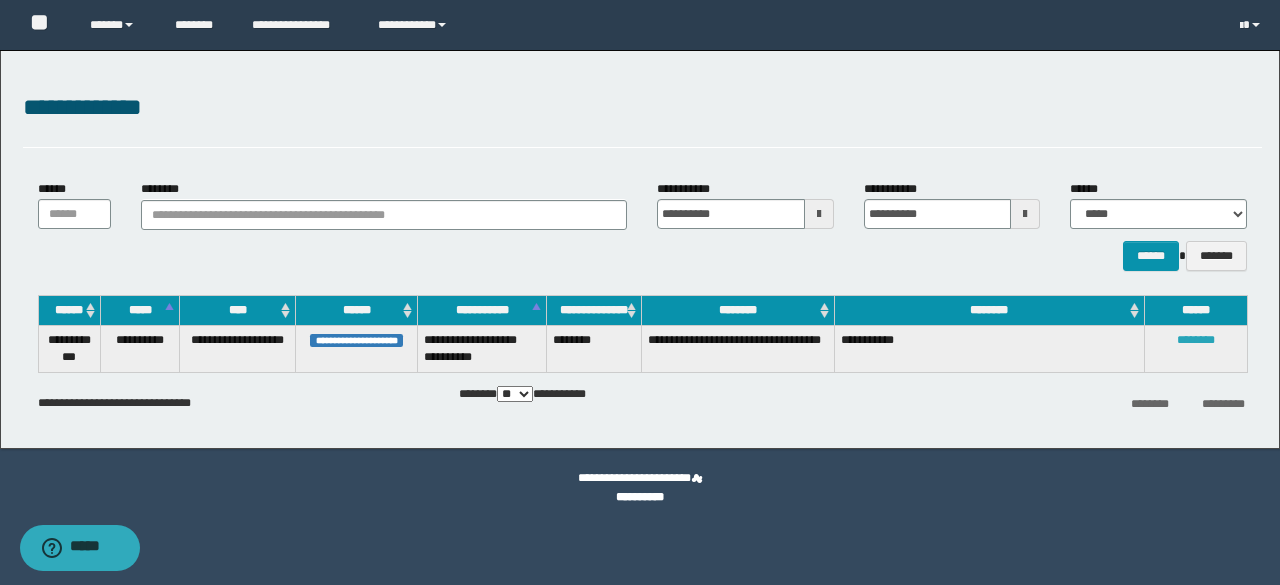 click on "********" at bounding box center (1196, 340) 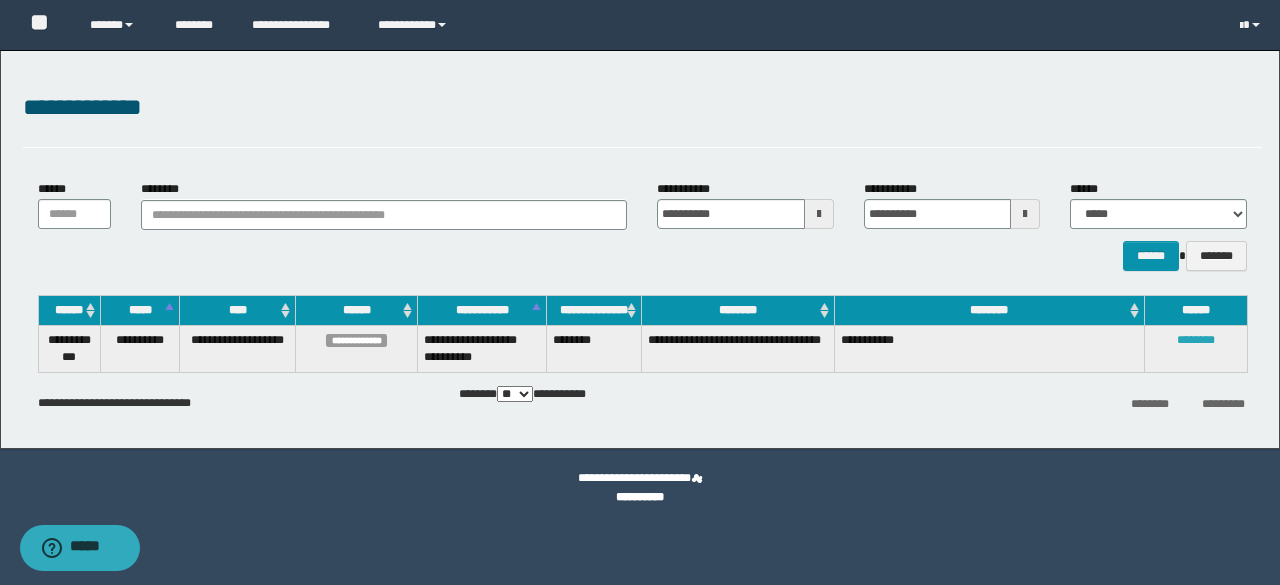 click on "********" at bounding box center (1196, 340) 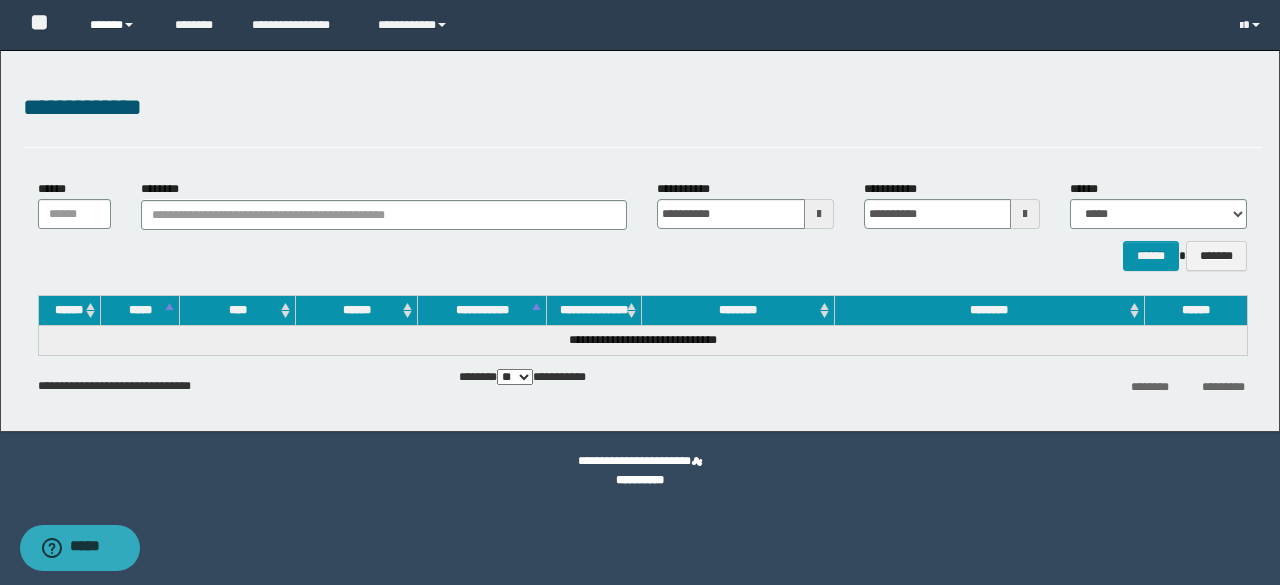 click on "******" at bounding box center [117, 25] 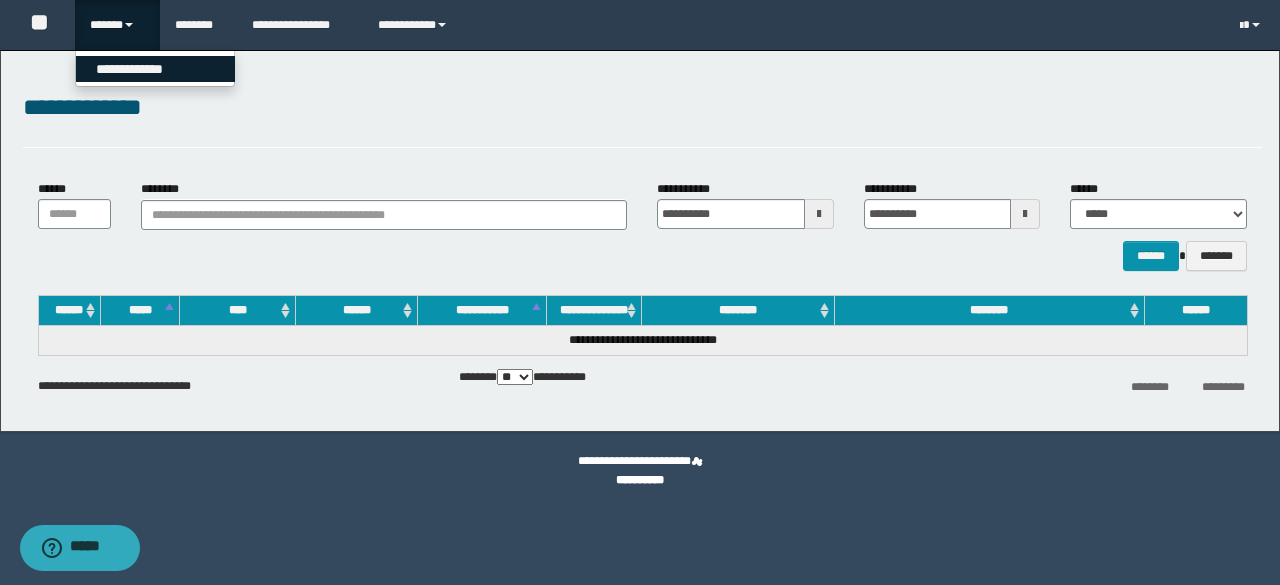 click on "**********" at bounding box center [155, 69] 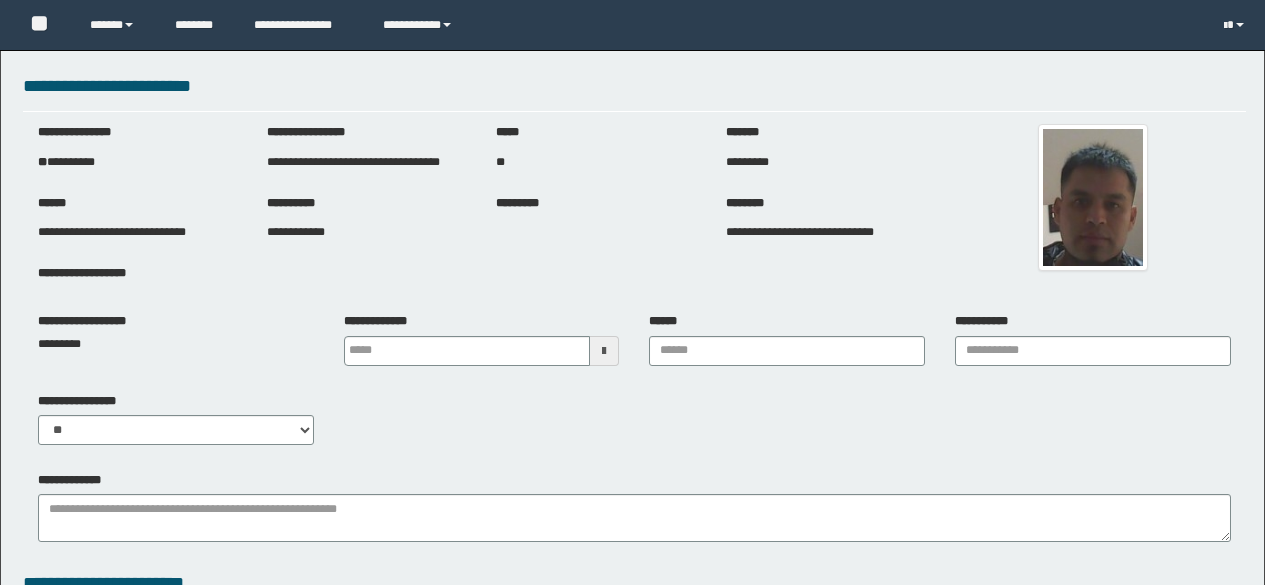scroll, scrollTop: 0, scrollLeft: 0, axis: both 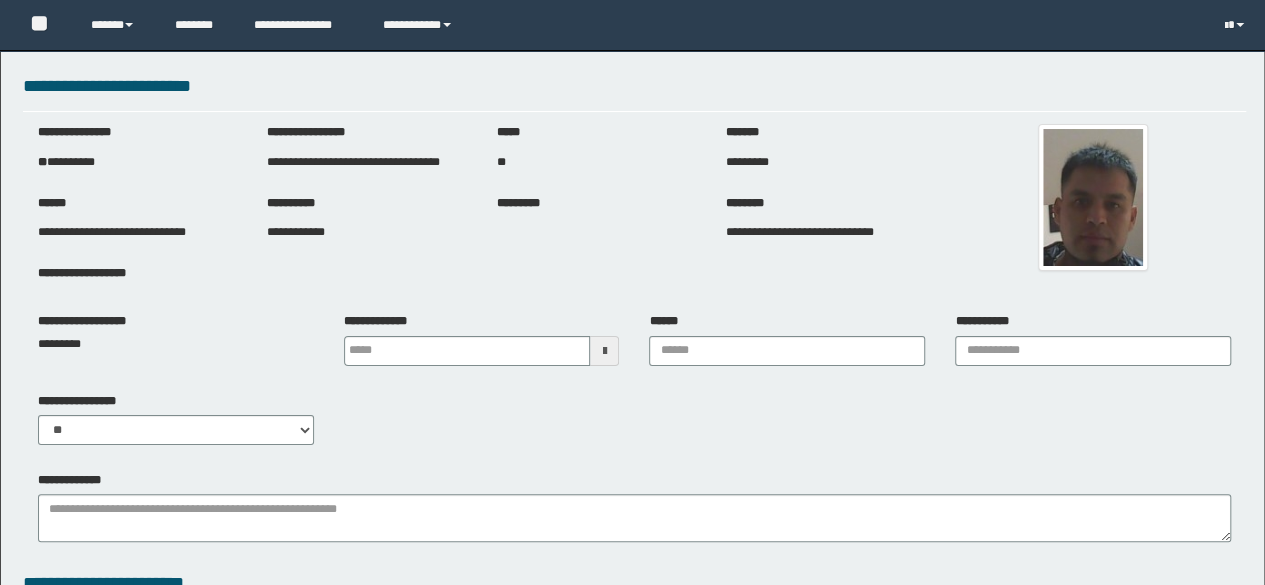 type 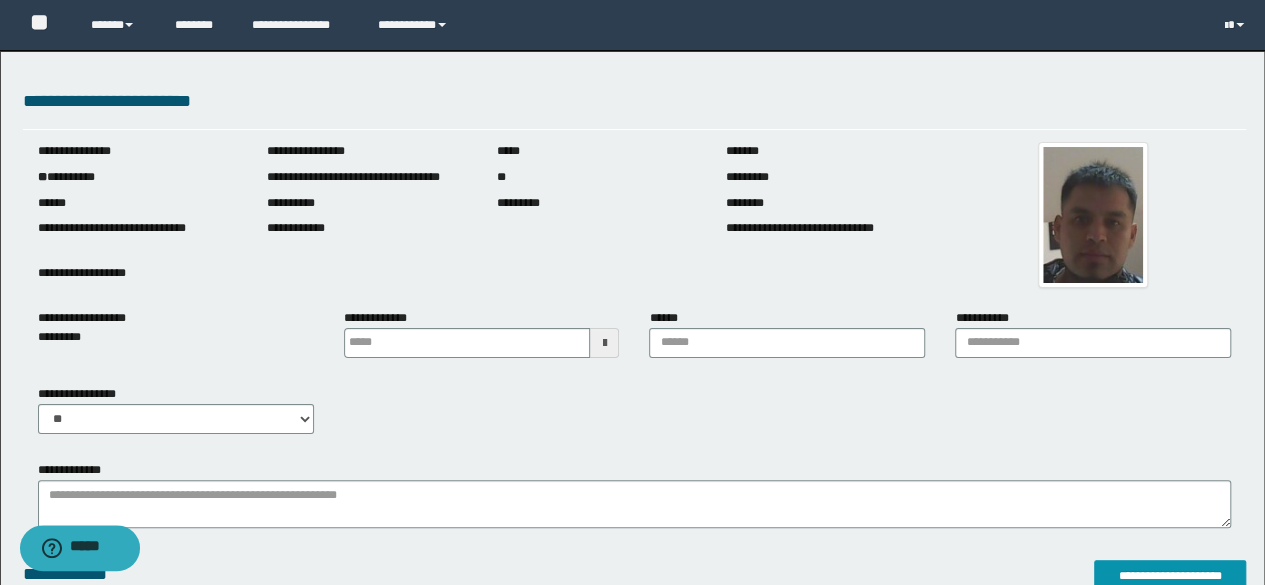 scroll, scrollTop: 0, scrollLeft: 0, axis: both 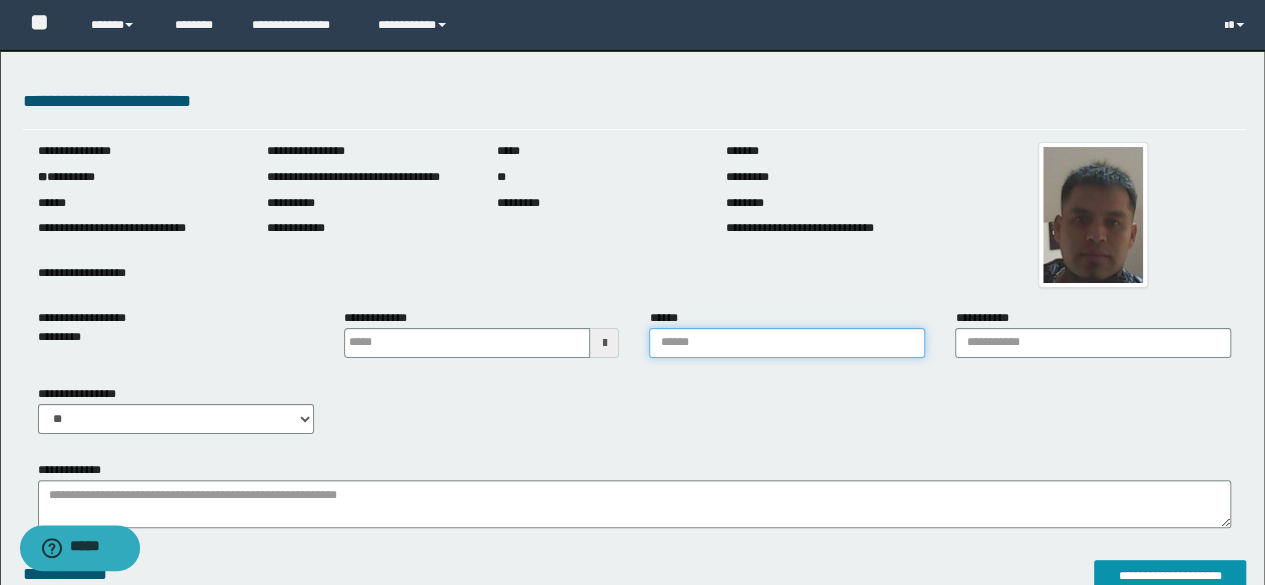 click on "******" at bounding box center (787, 343) 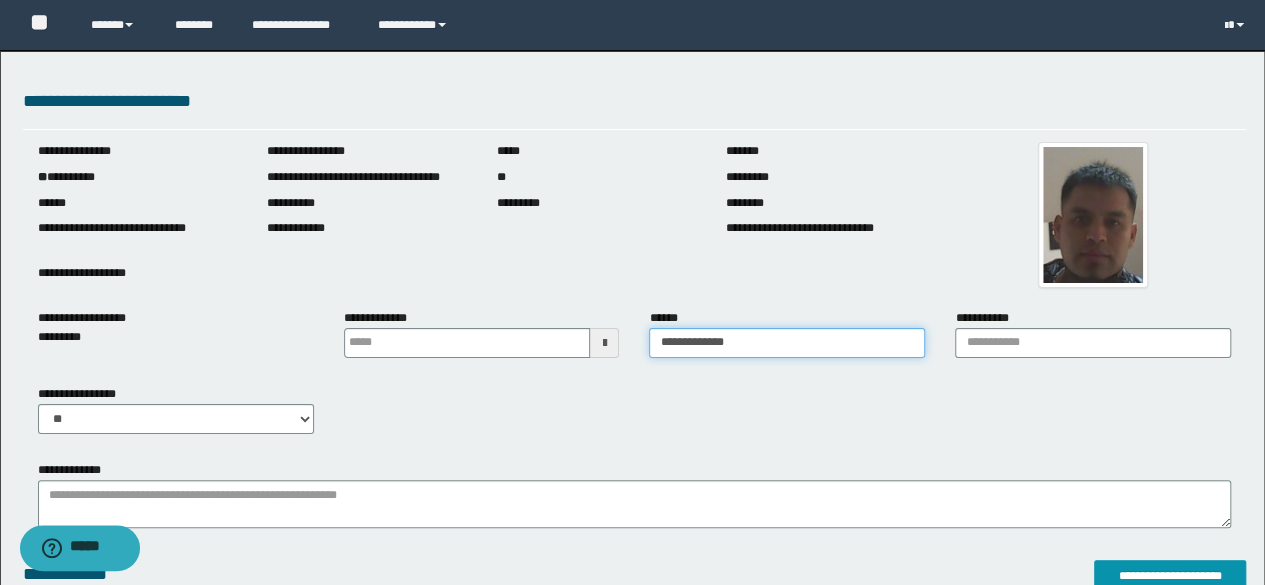 type on "**********" 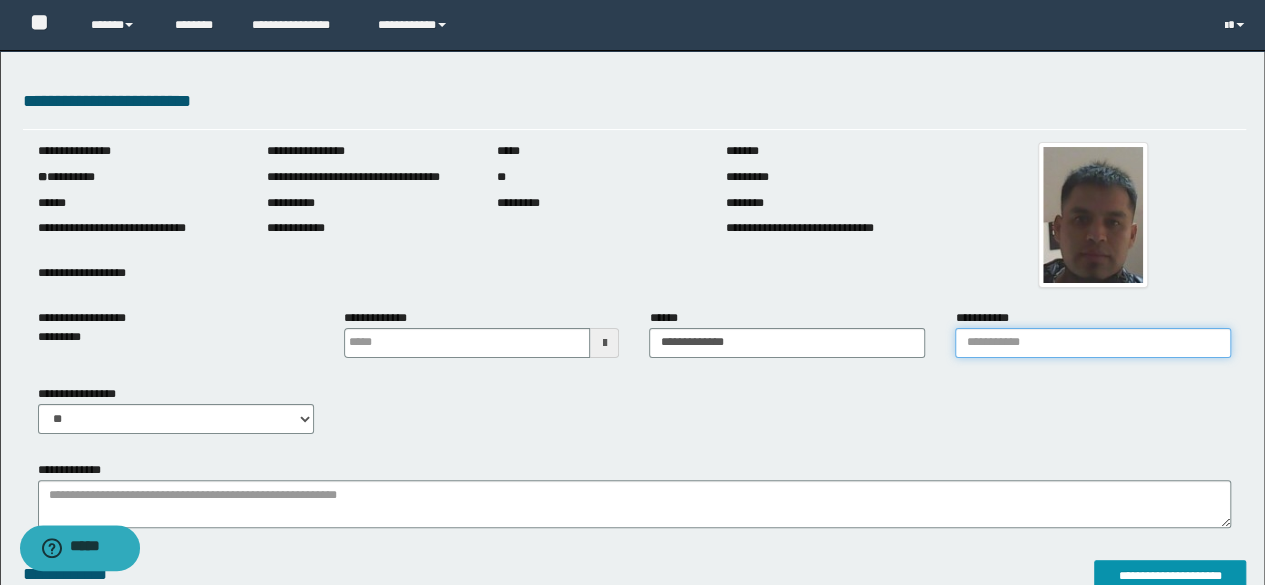 click on "**********" at bounding box center [1093, 343] 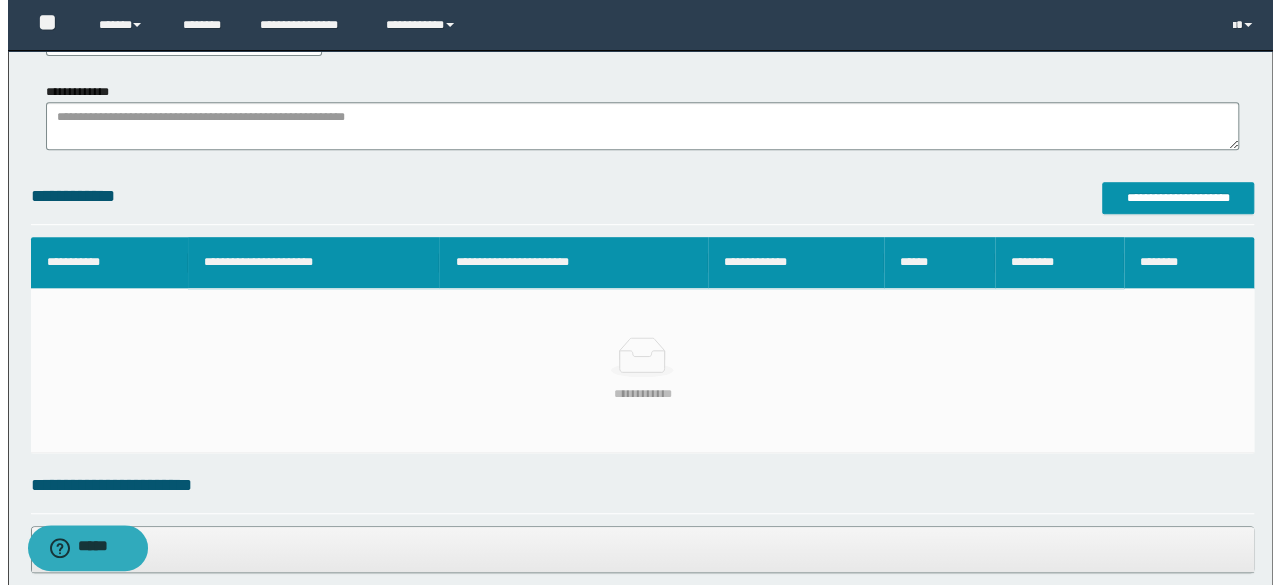 scroll, scrollTop: 300, scrollLeft: 0, axis: vertical 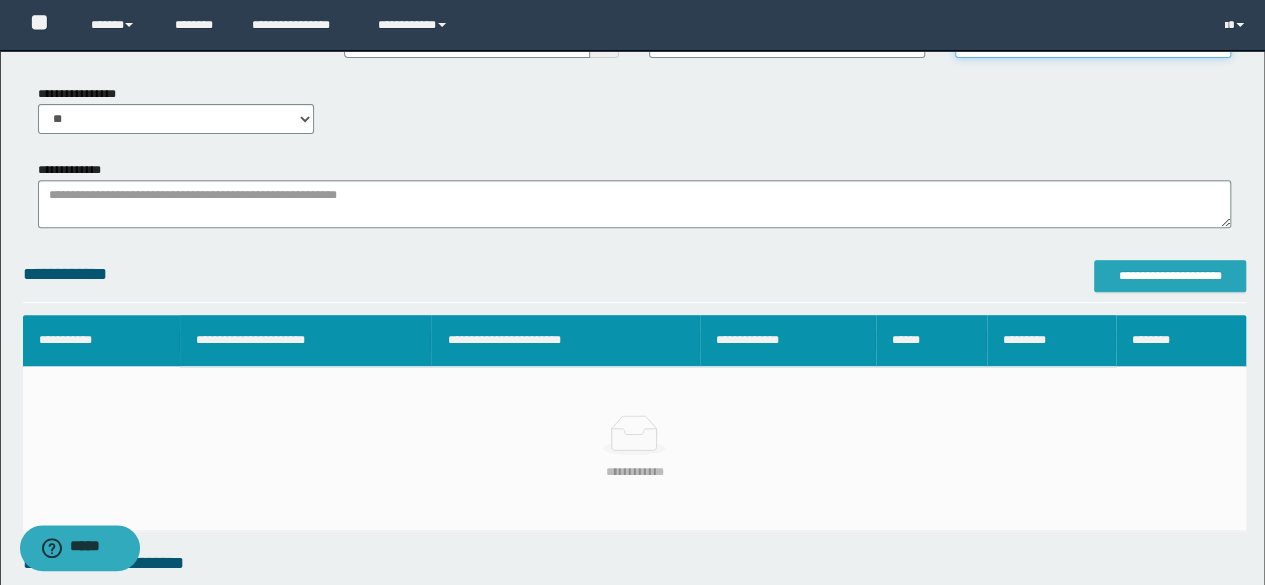 type on "**********" 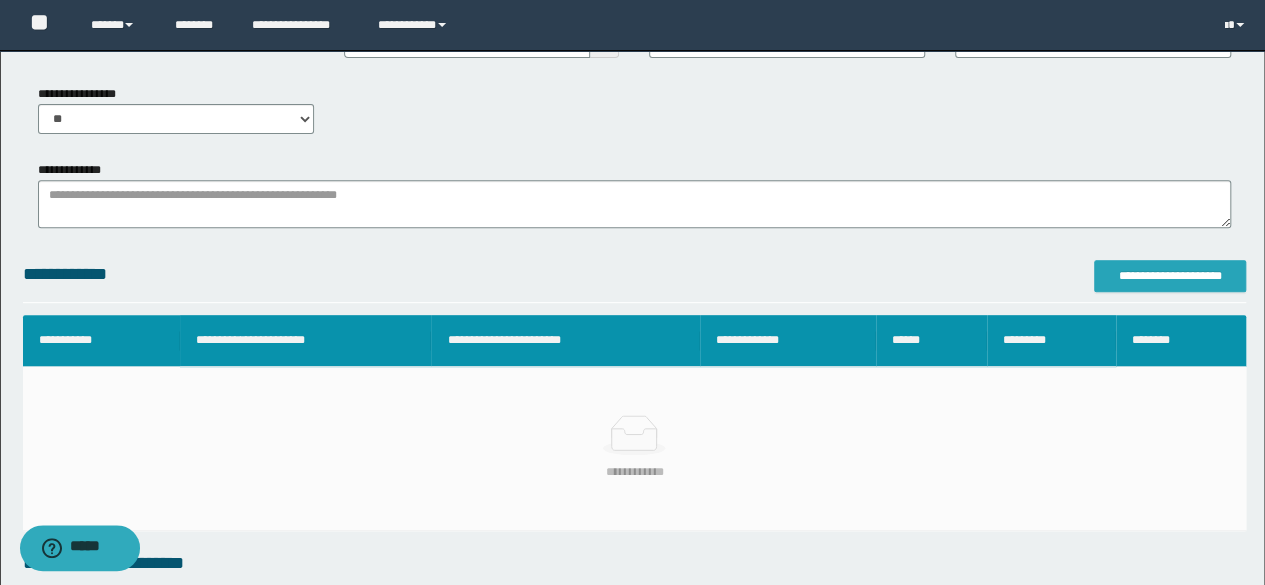 click on "**********" at bounding box center [1170, 276] 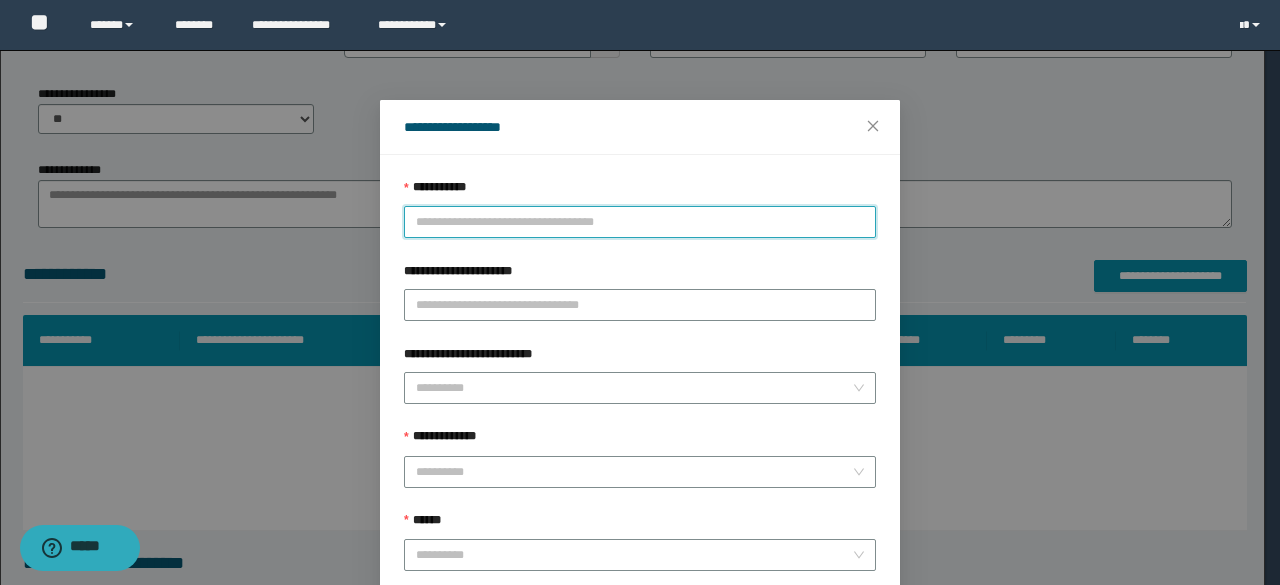 click on "**********" at bounding box center [640, 222] 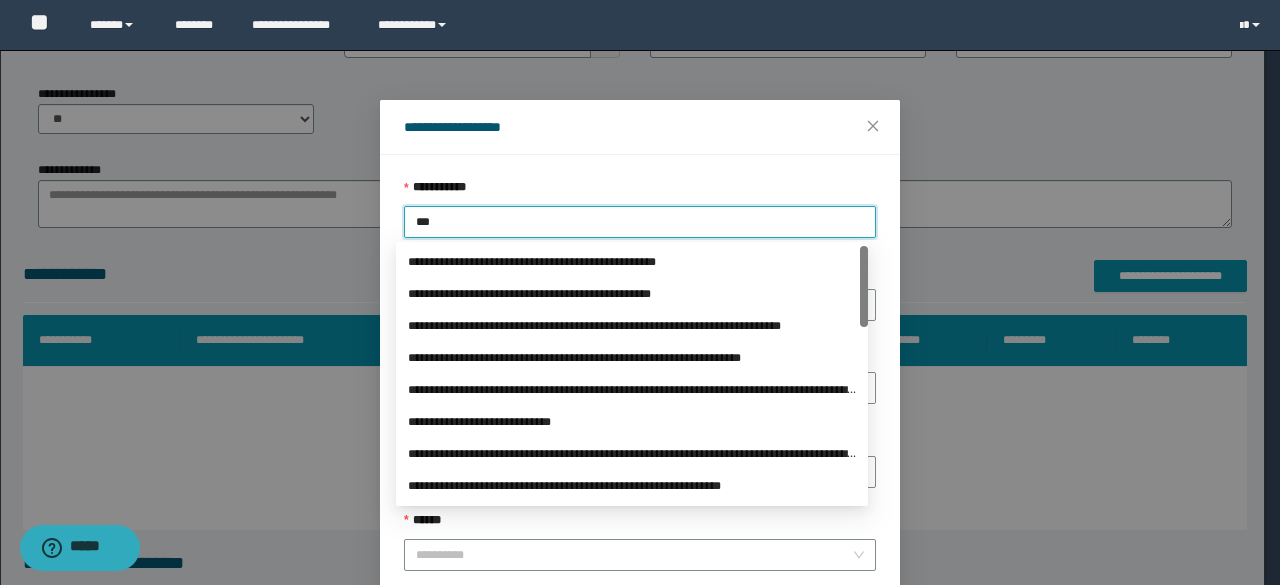 type on "****" 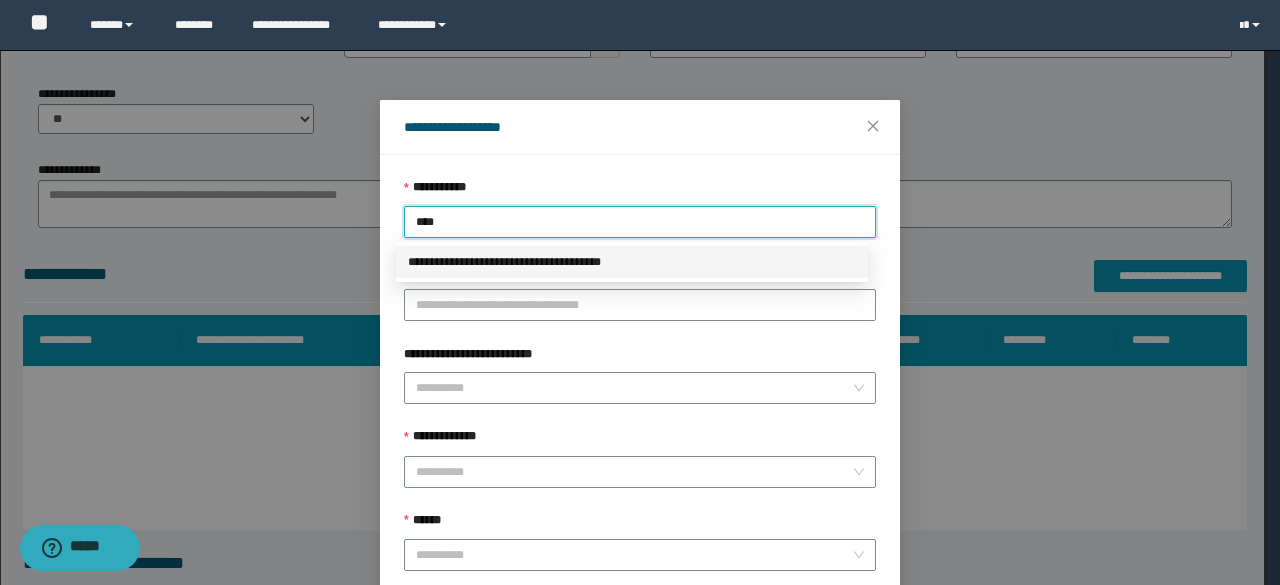 click on "**********" at bounding box center (632, 262) 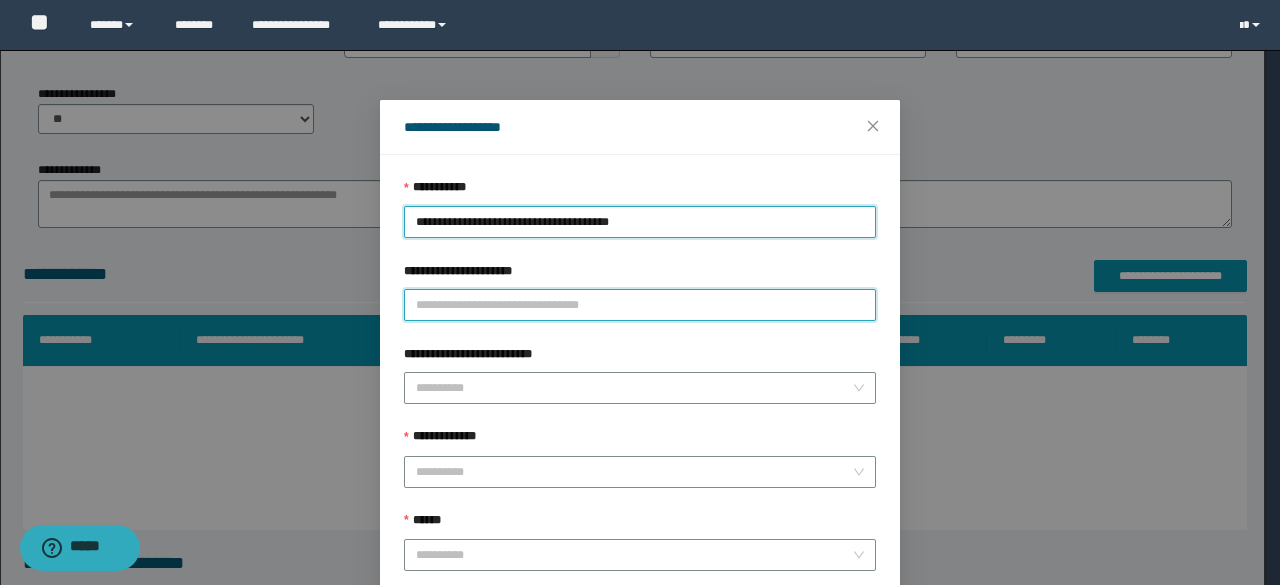 click on "**********" at bounding box center (640, 305) 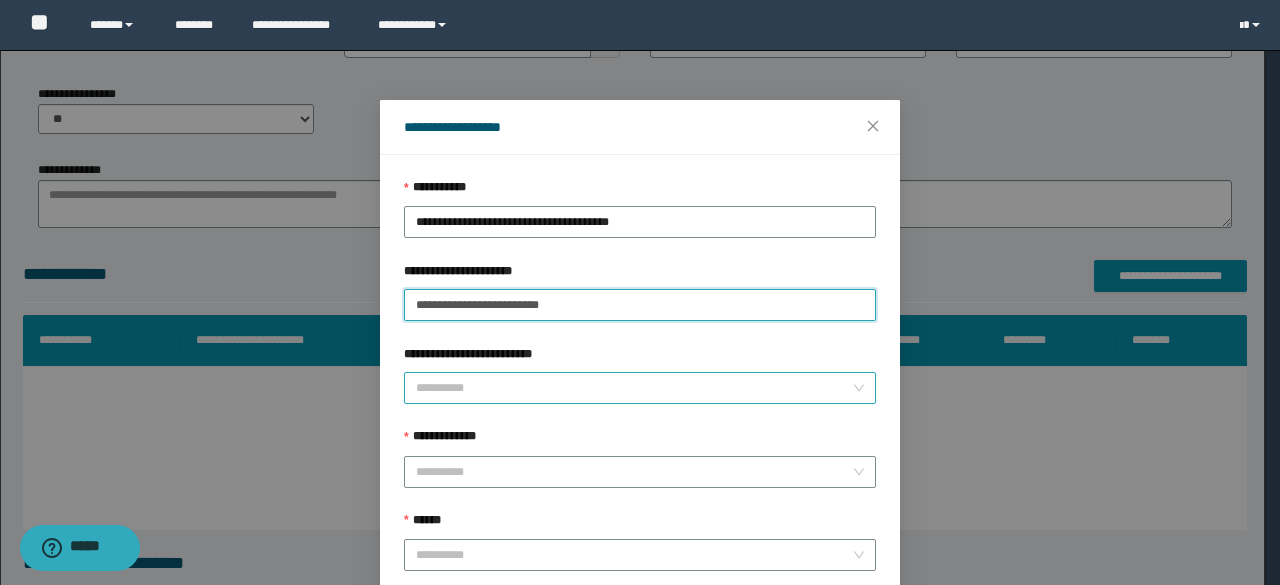 type on "**********" 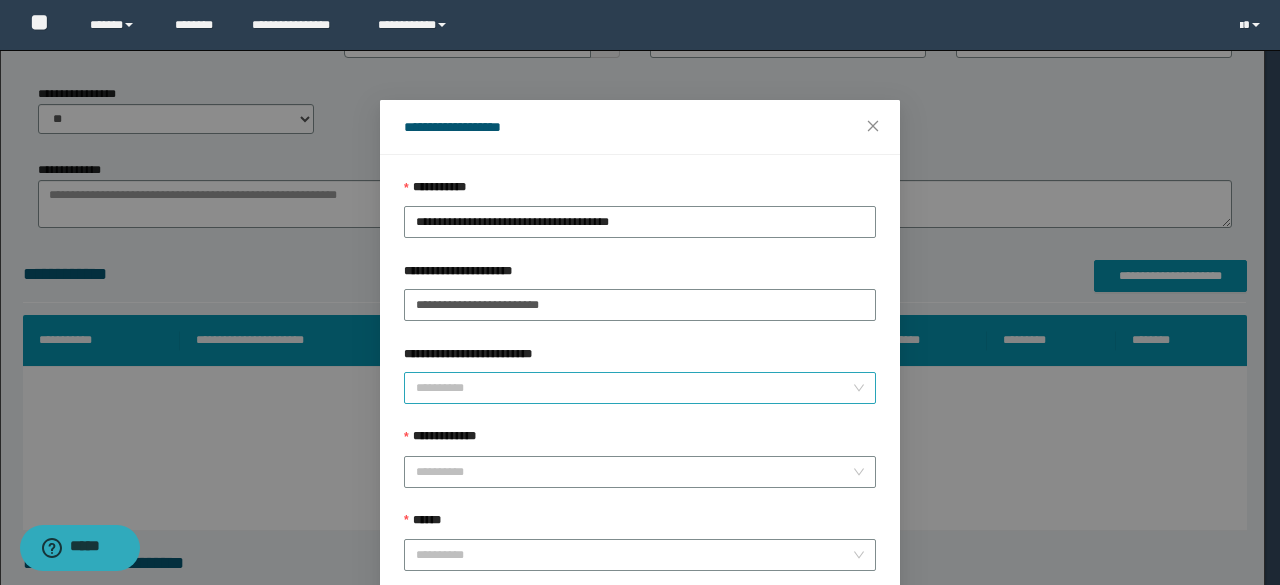 click on "**********" at bounding box center (634, 388) 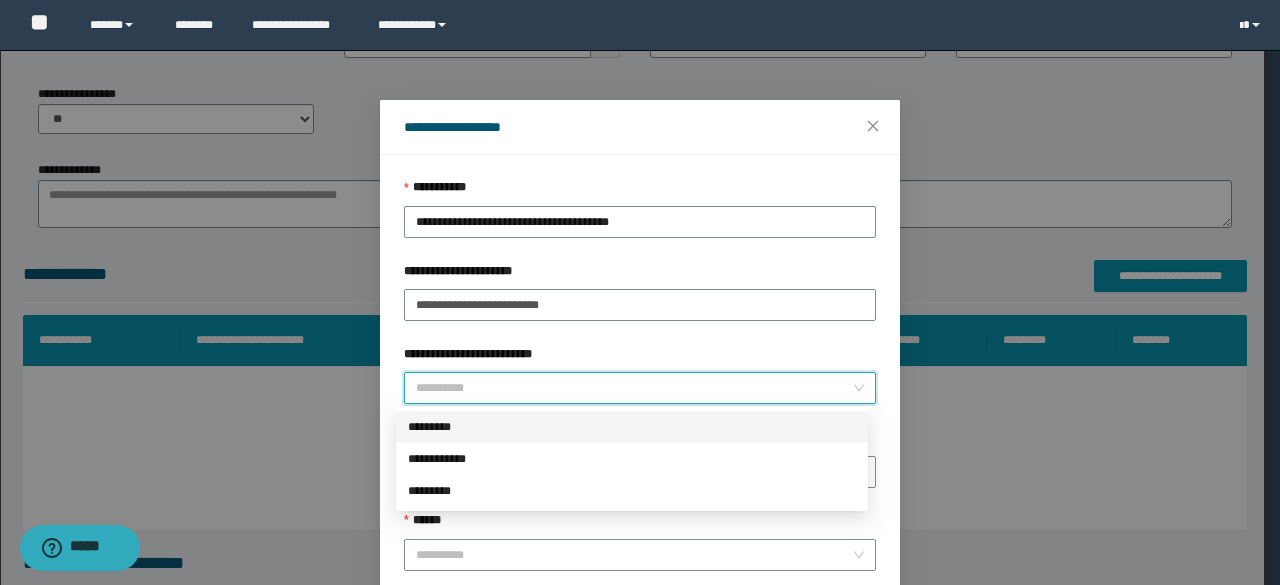 click on "*********" at bounding box center (632, 427) 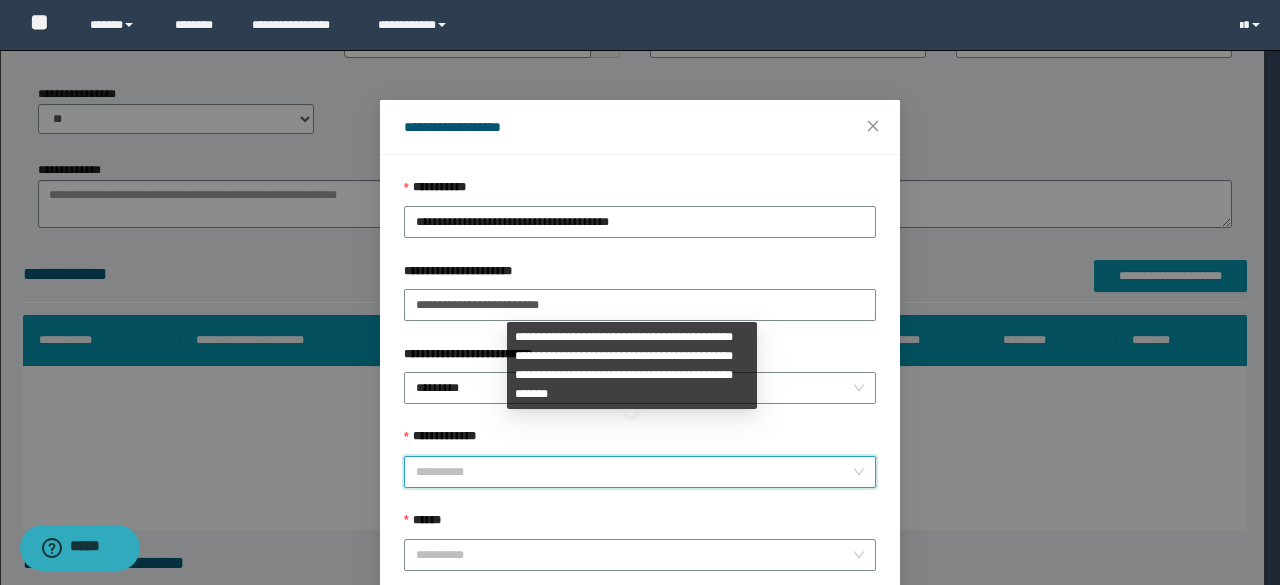 click on "**********" at bounding box center (634, 472) 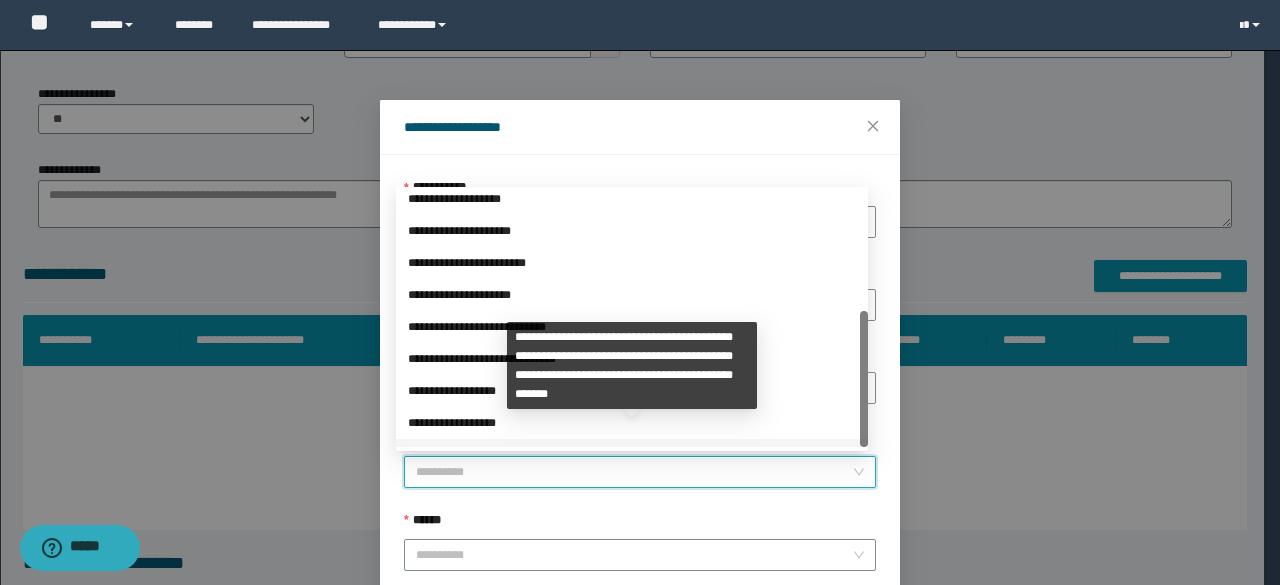 scroll, scrollTop: 224, scrollLeft: 0, axis: vertical 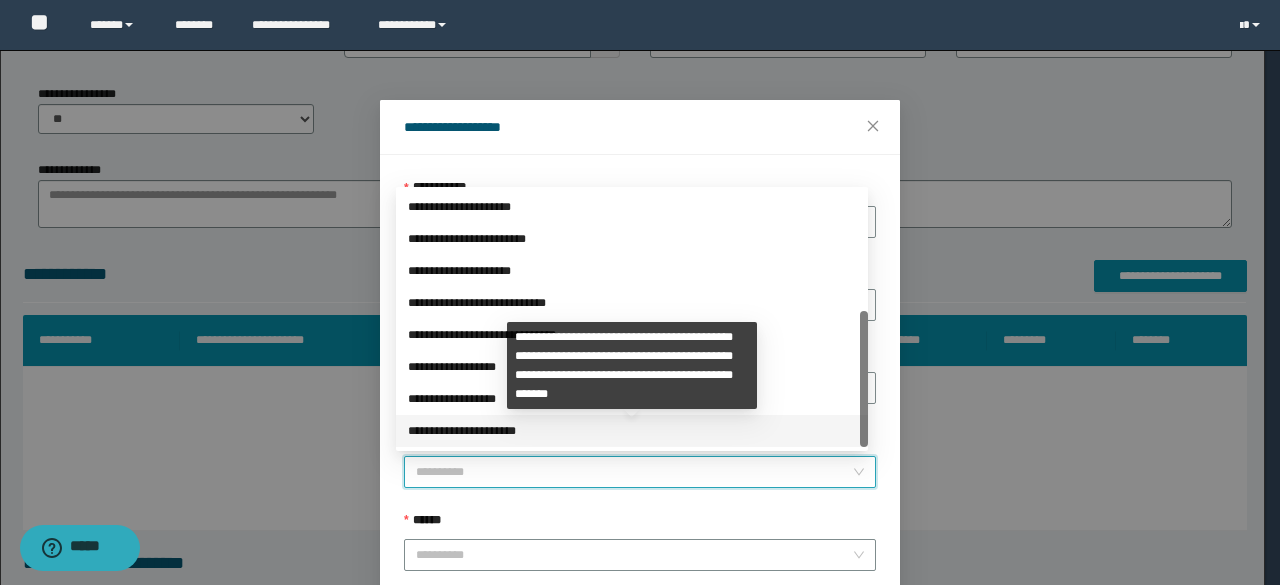 click on "**********" at bounding box center (632, 431) 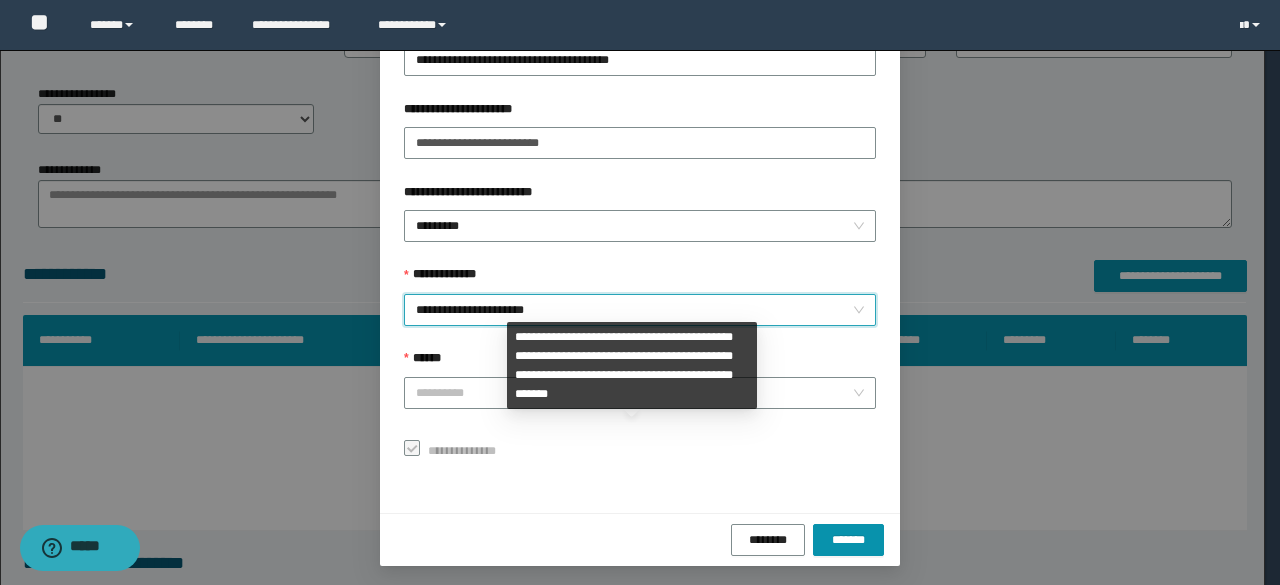 scroll, scrollTop: 166, scrollLeft: 0, axis: vertical 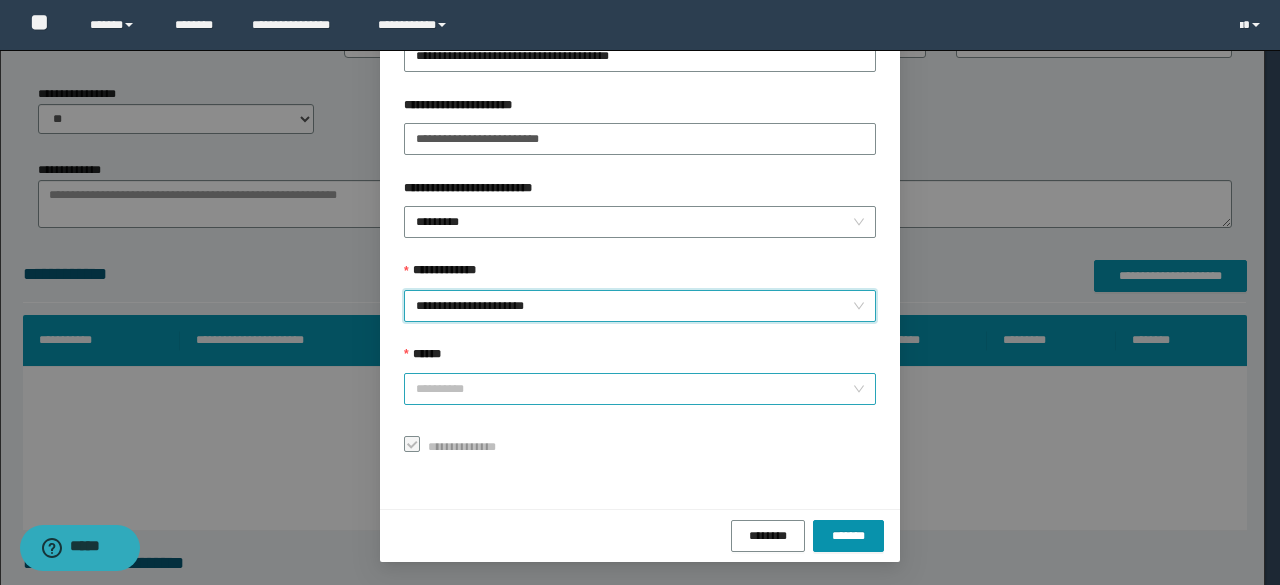 click on "******" at bounding box center [634, 389] 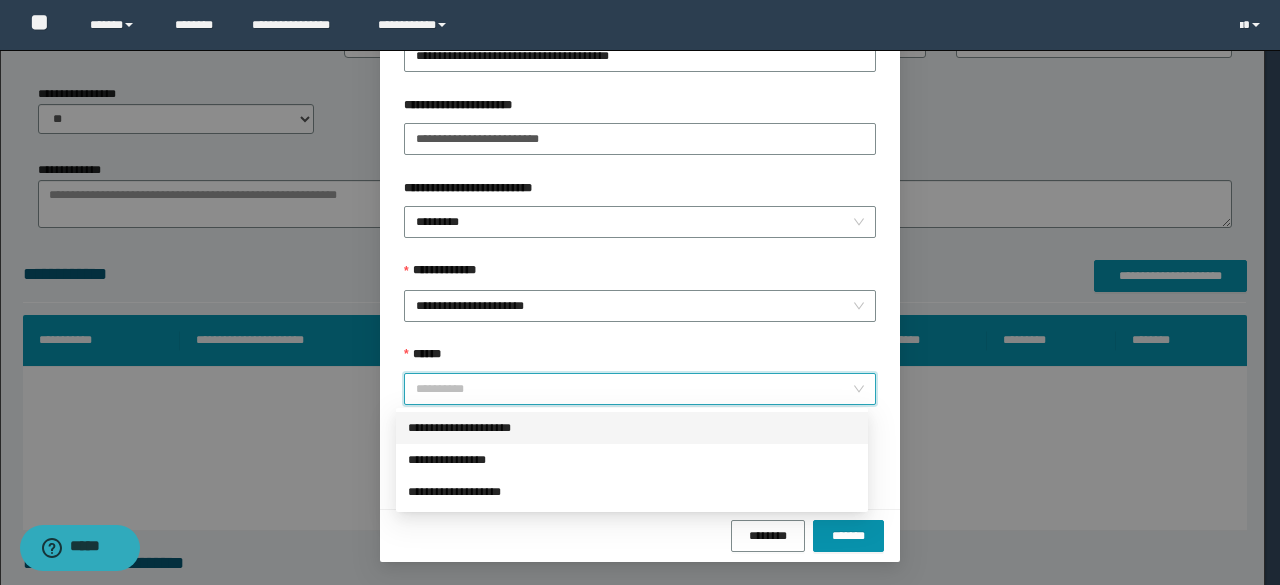 click on "**********" at bounding box center (632, 428) 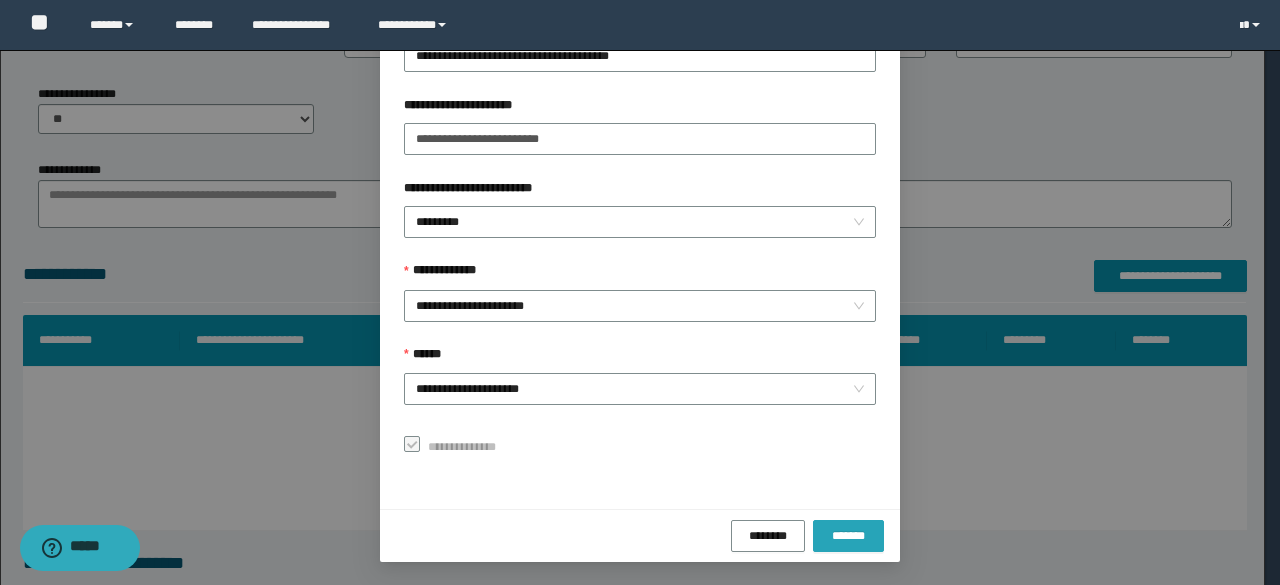 click on "*******" at bounding box center [848, 535] 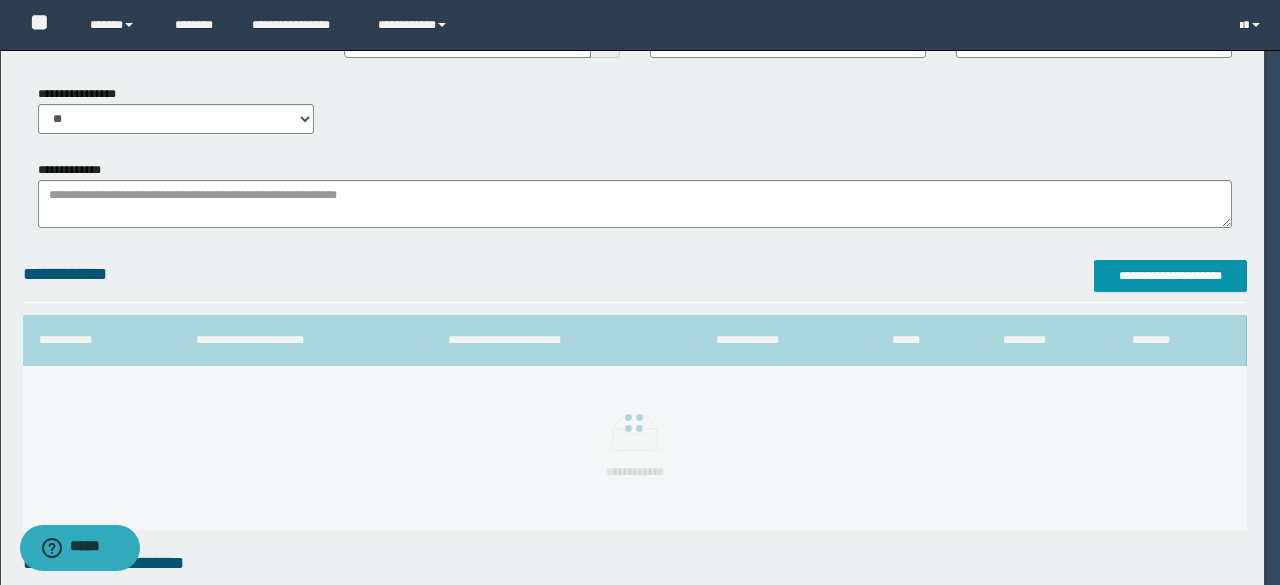 scroll, scrollTop: 118, scrollLeft: 0, axis: vertical 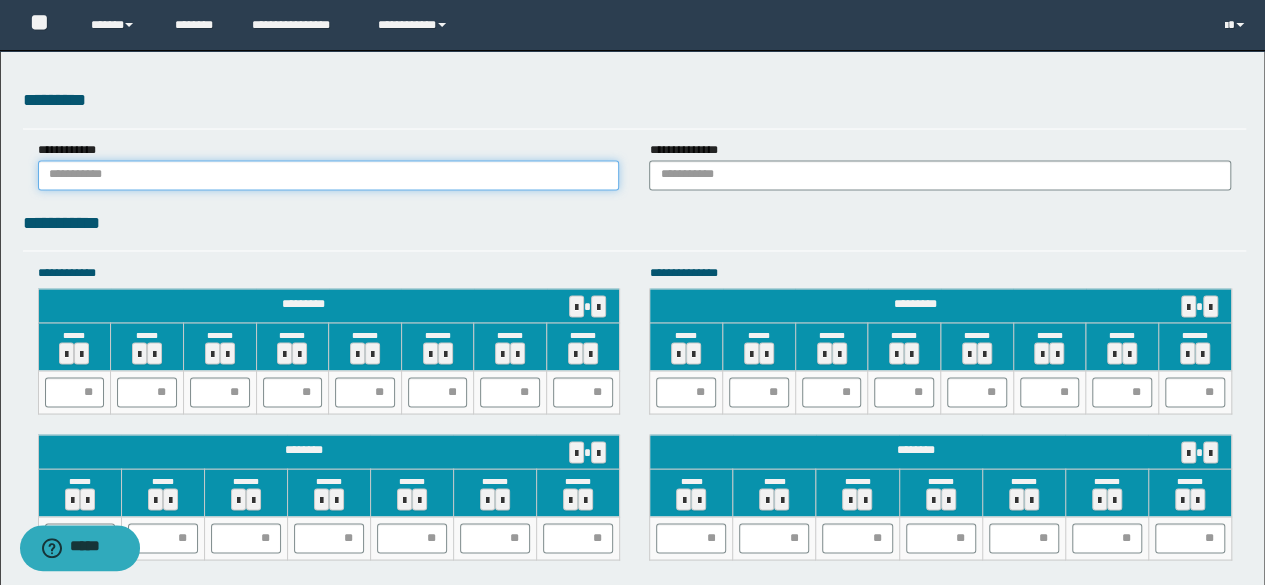 click at bounding box center [329, 175] 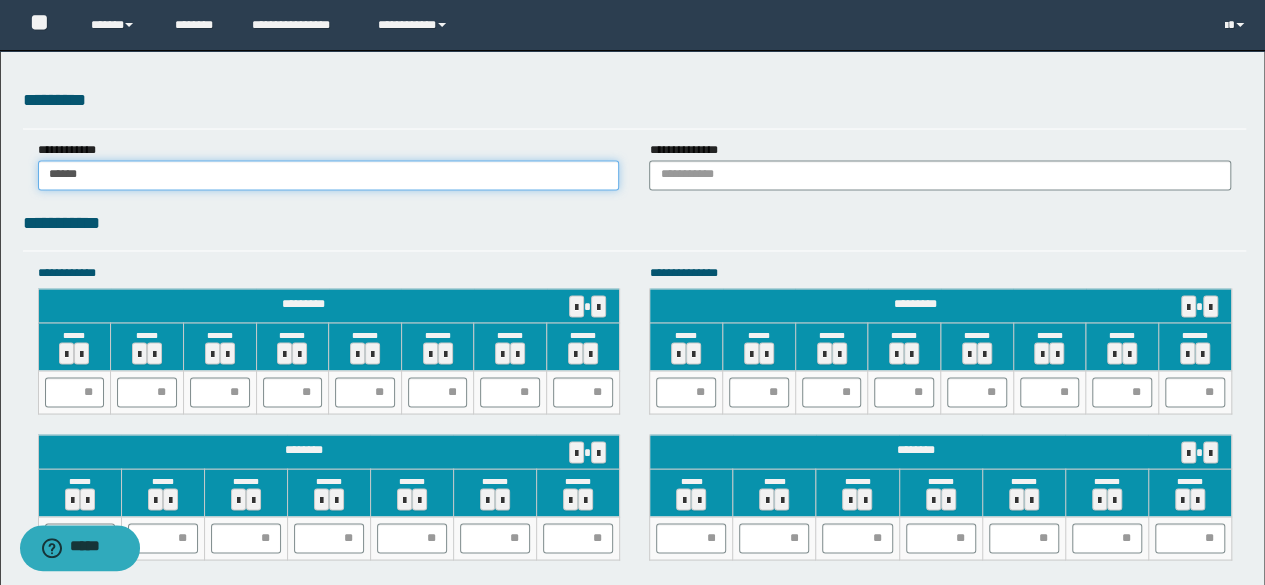 type on "******" 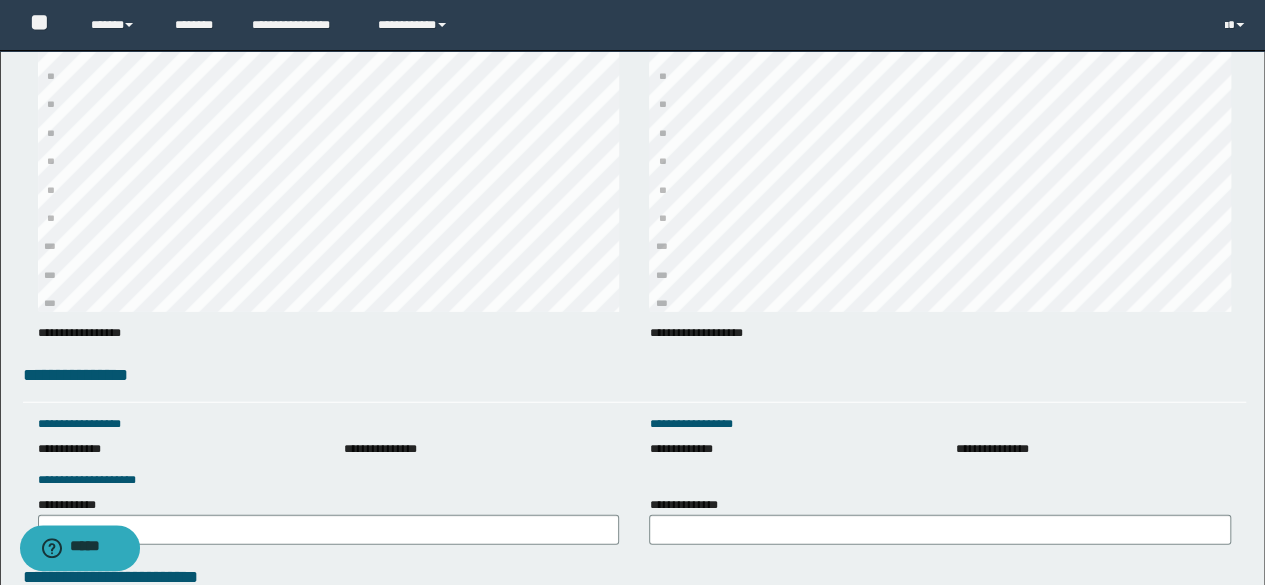 scroll, scrollTop: 2500, scrollLeft: 0, axis: vertical 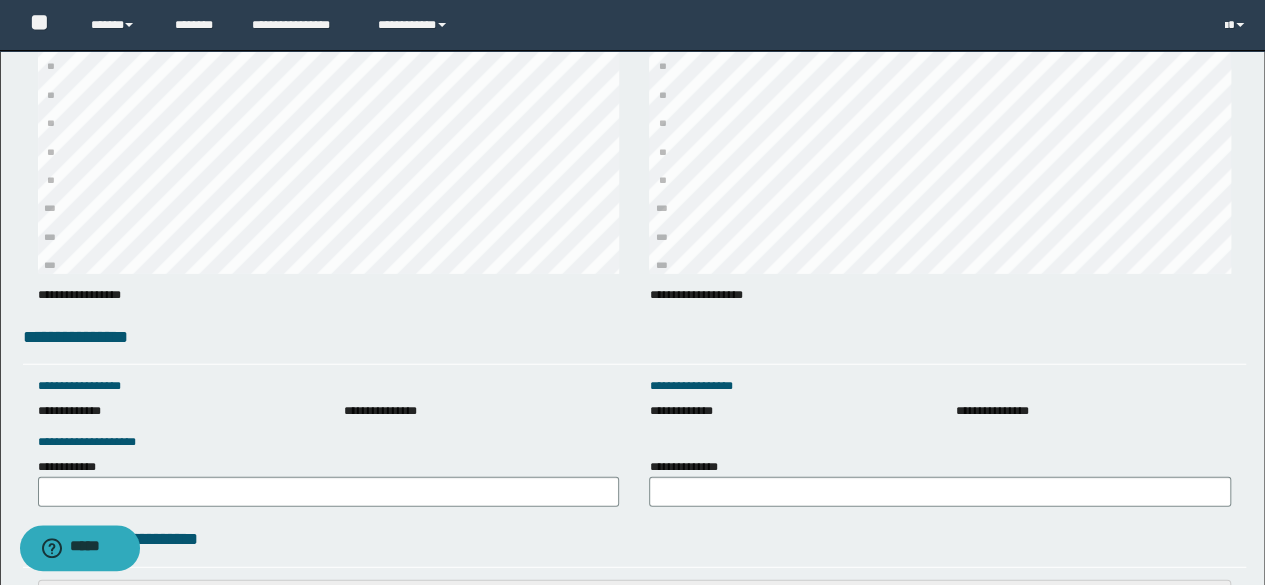 type on "******" 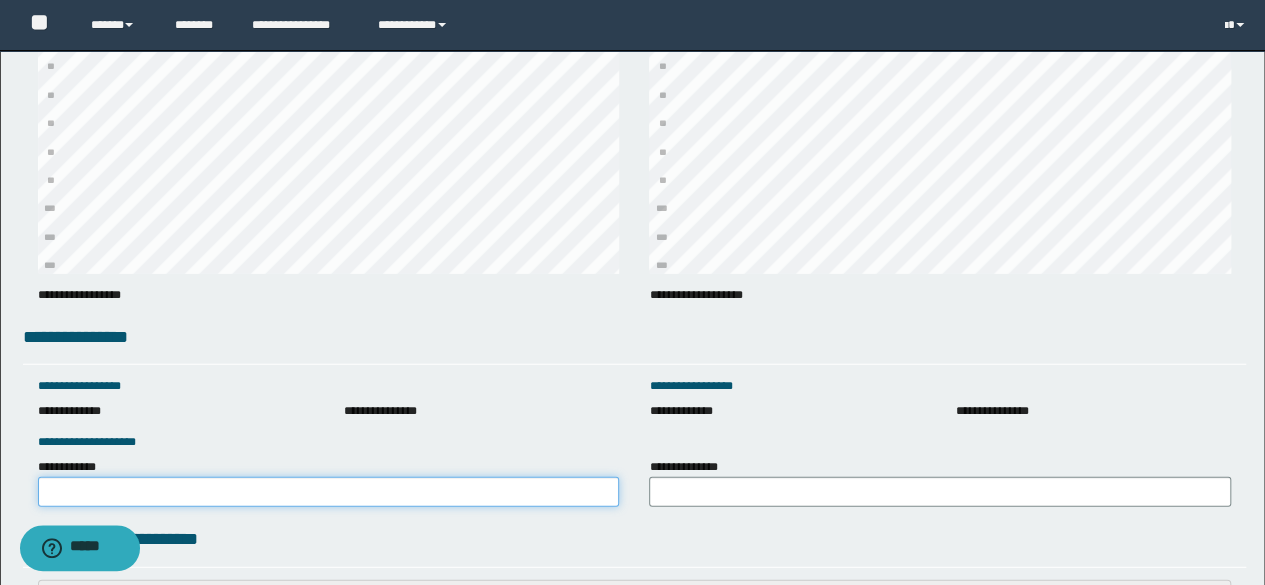 click on "**********" at bounding box center (329, 492) 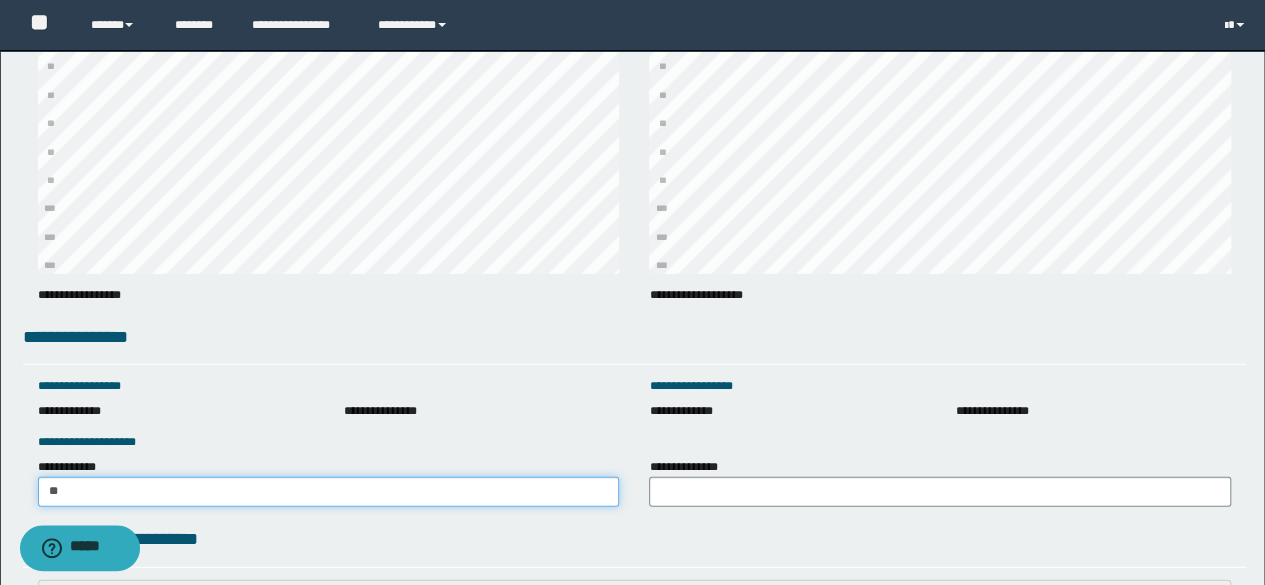 type on "*" 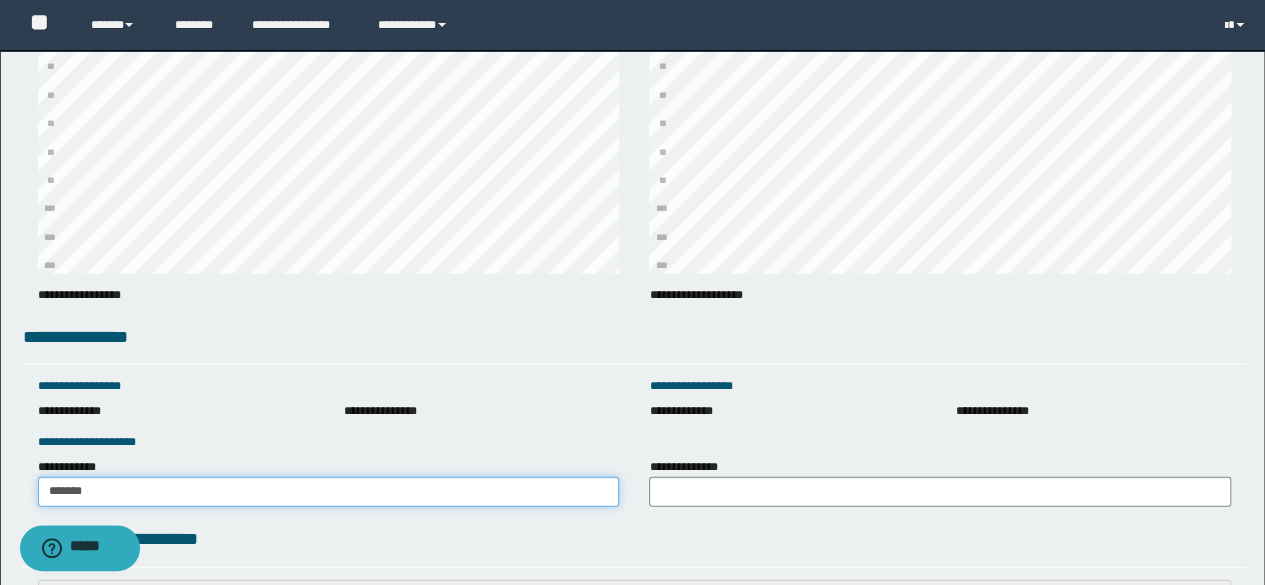 type on "******" 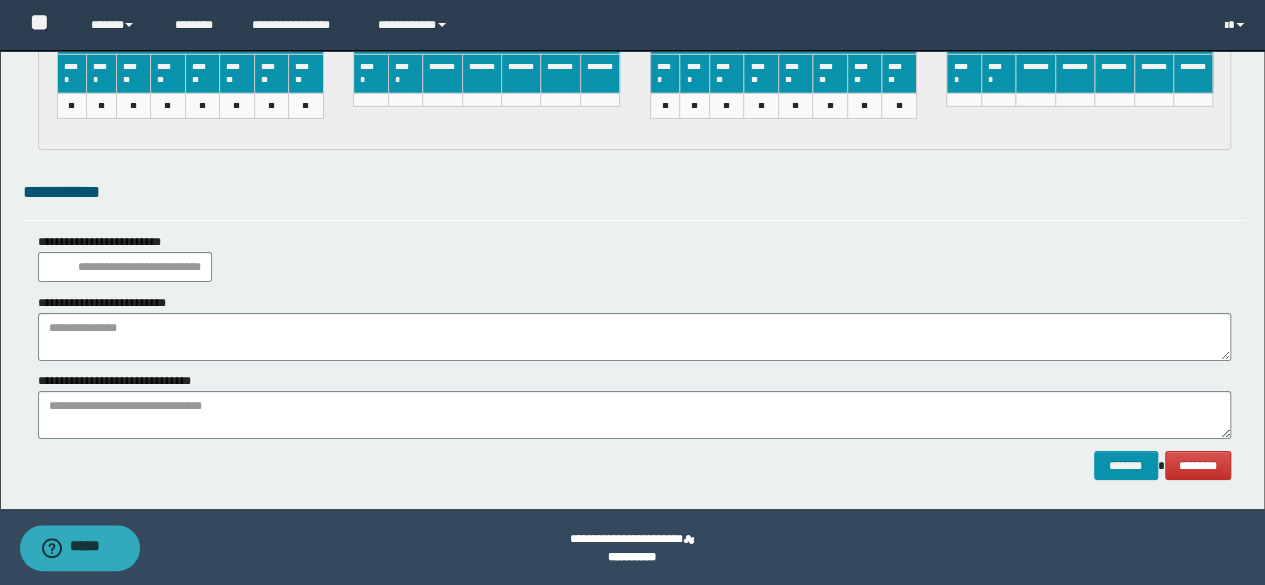 scroll, scrollTop: 3290, scrollLeft: 0, axis: vertical 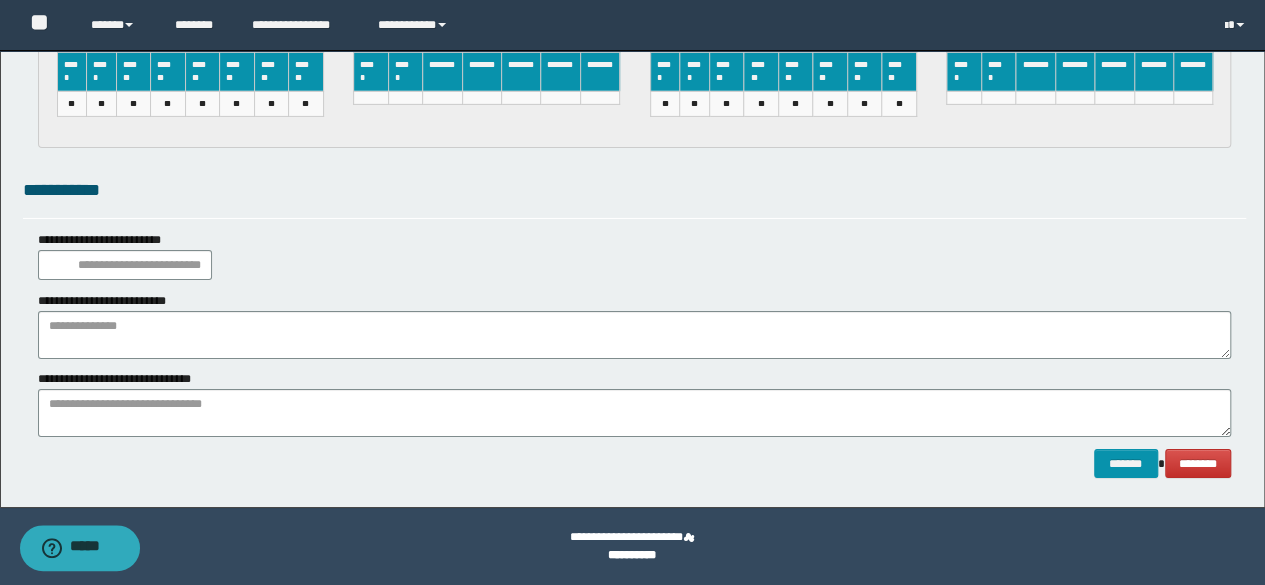 type on "******" 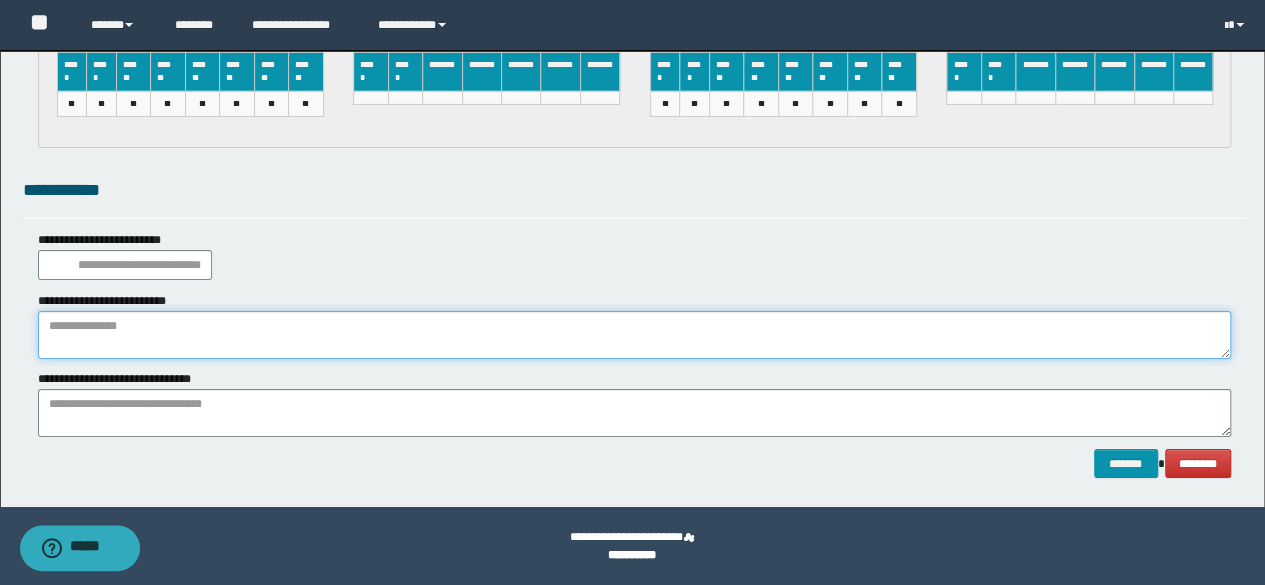 click at bounding box center [635, 335] 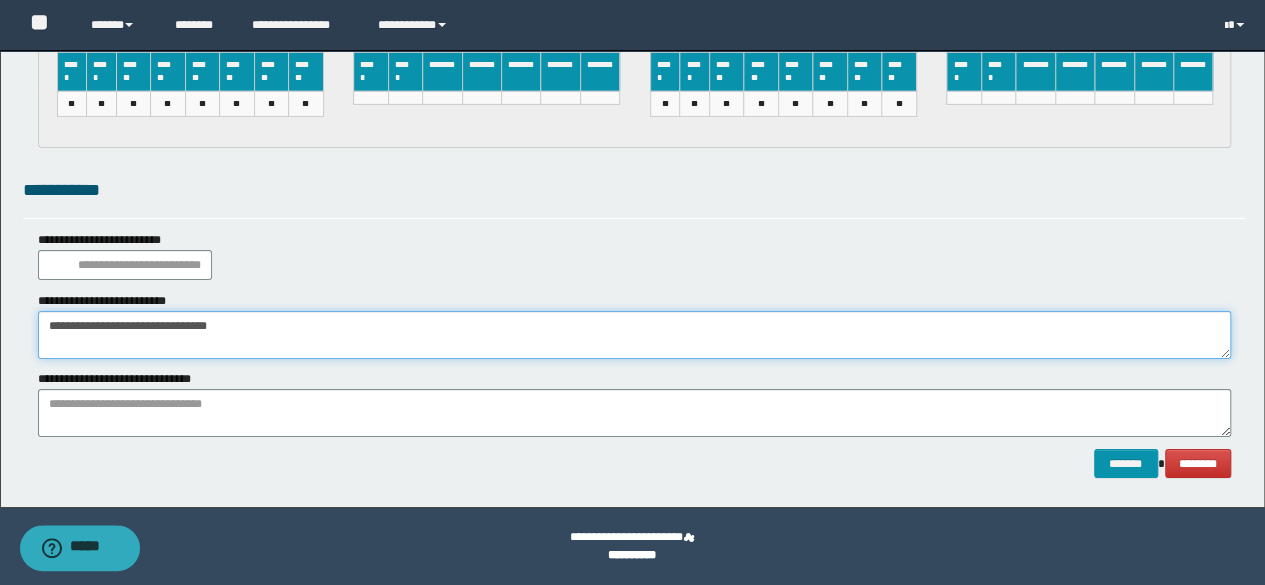type on "**********" 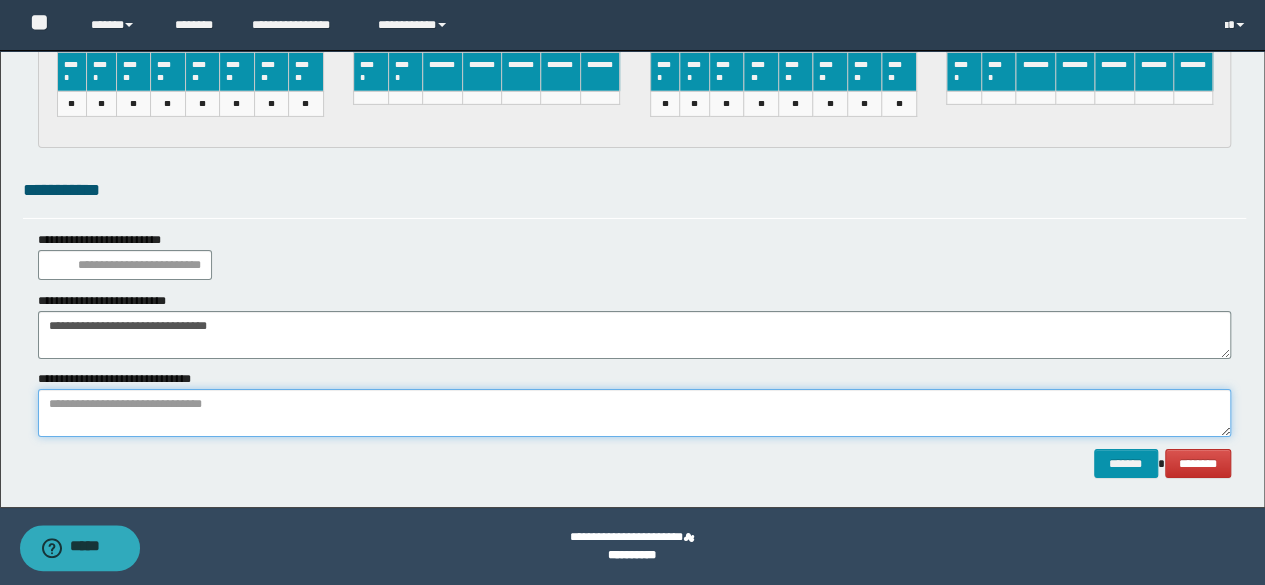 type on "*" 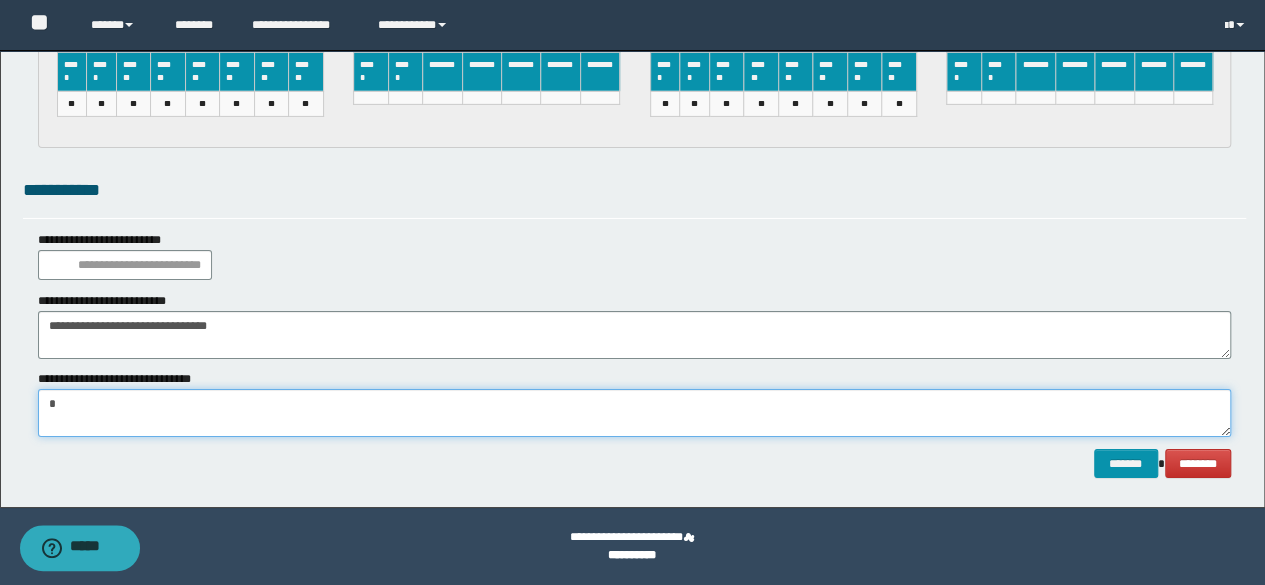 type 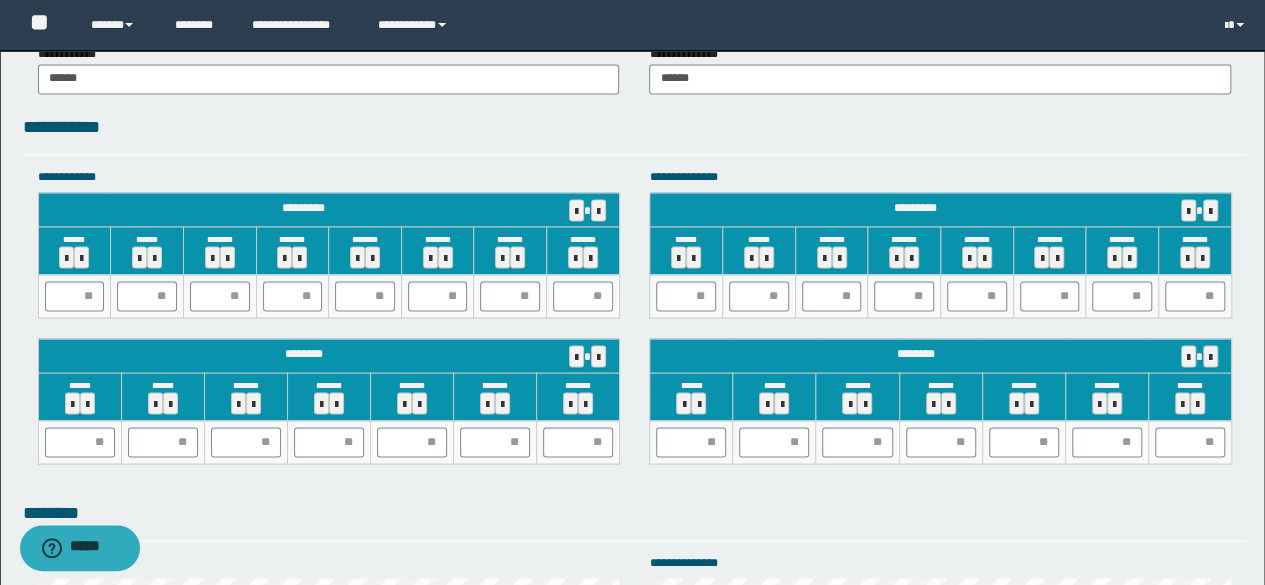 scroll, scrollTop: 1690, scrollLeft: 0, axis: vertical 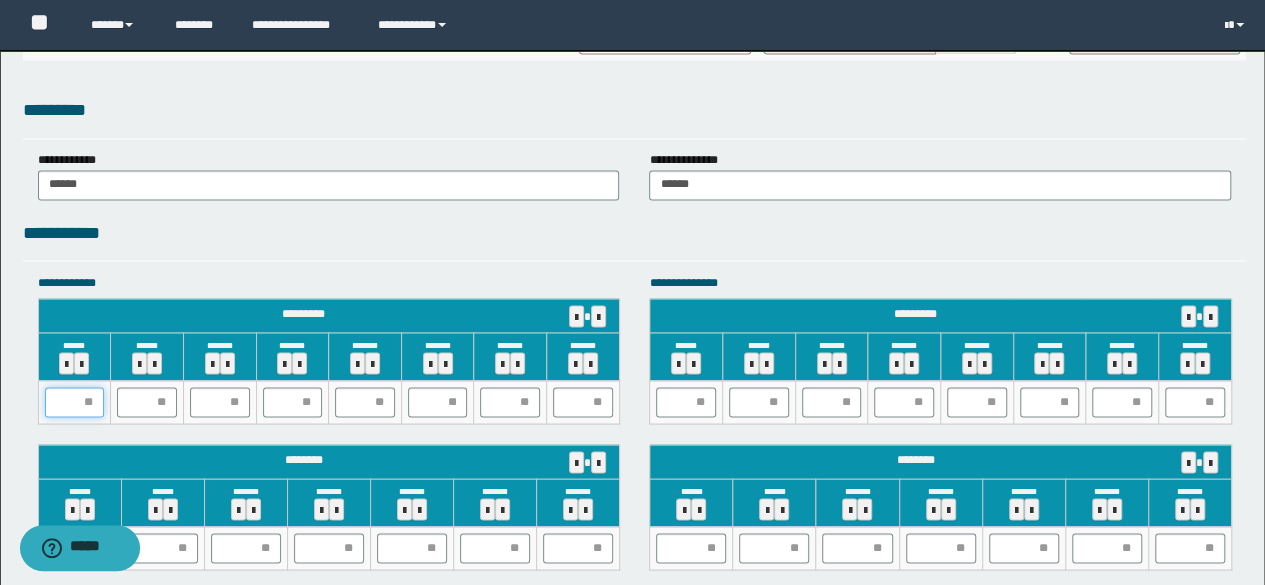 click at bounding box center (75, 402) 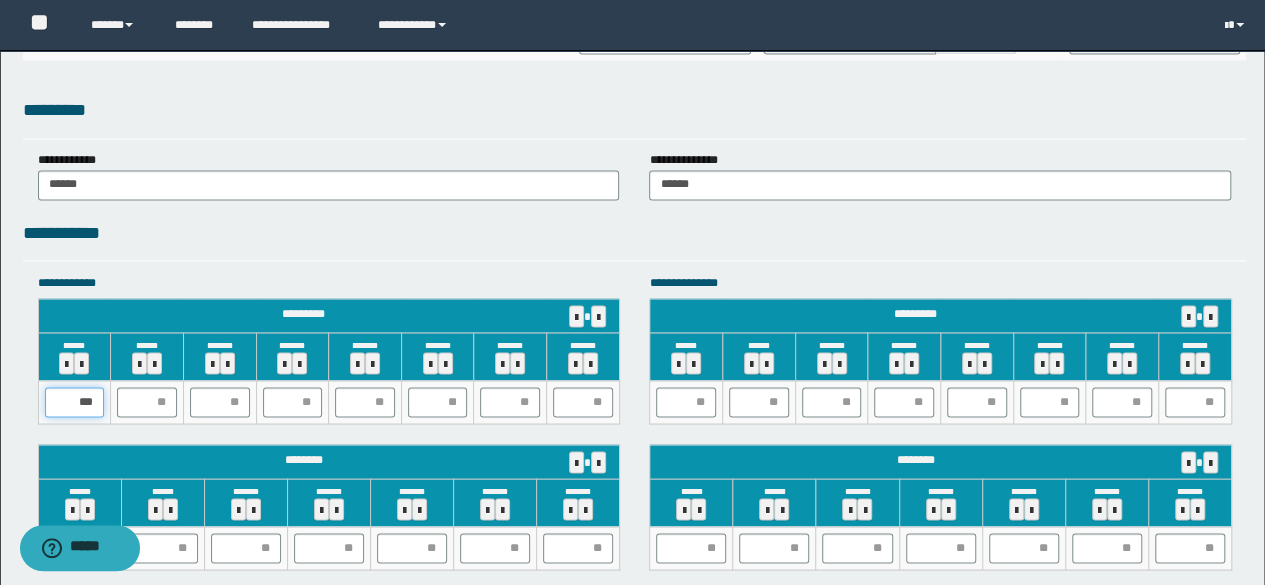 type on "**" 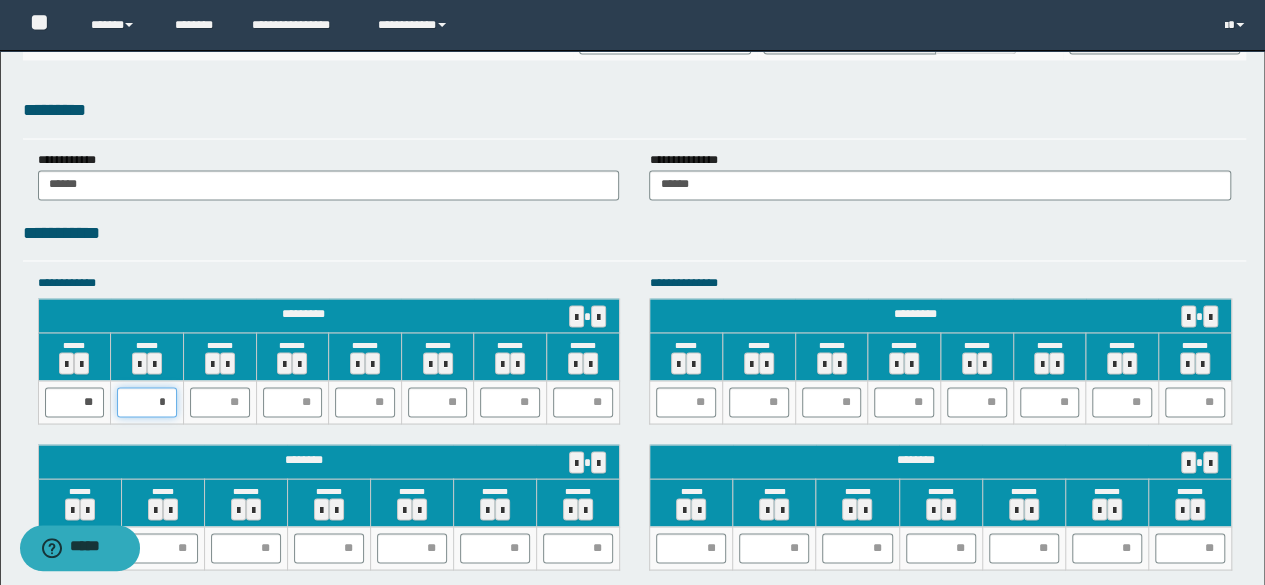 type on "**" 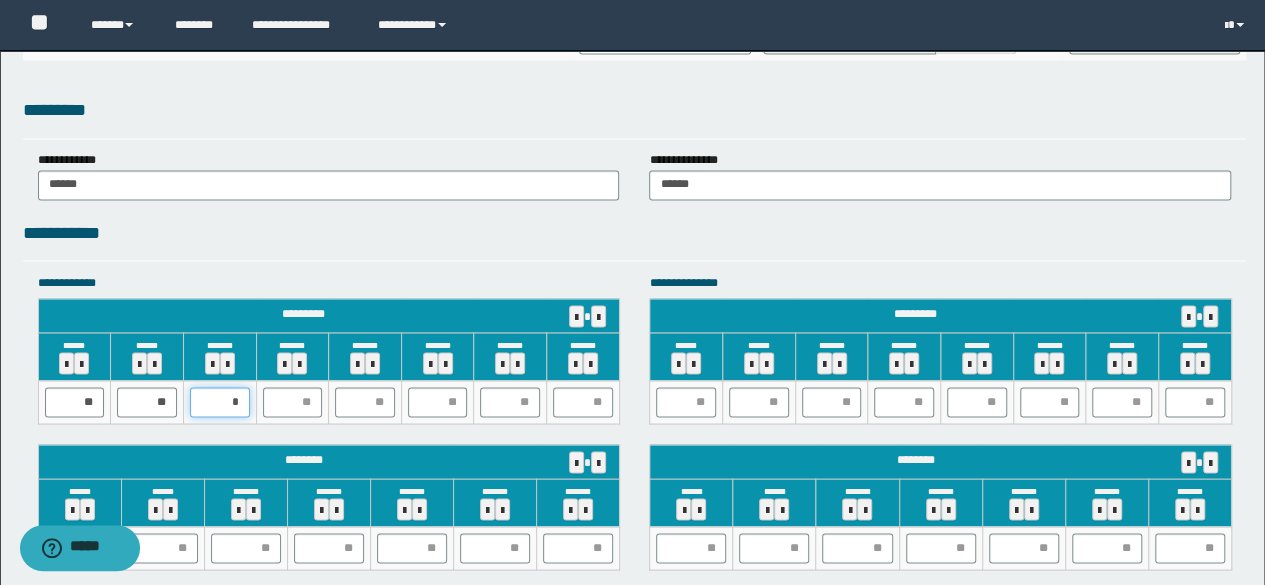 type on "**" 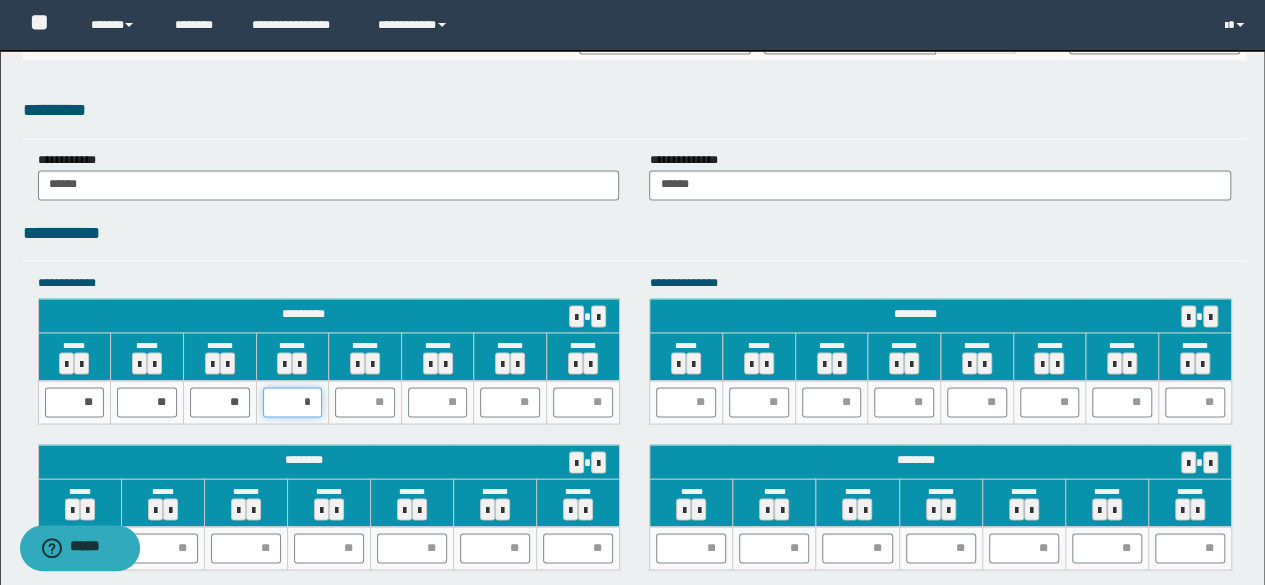 type on "**" 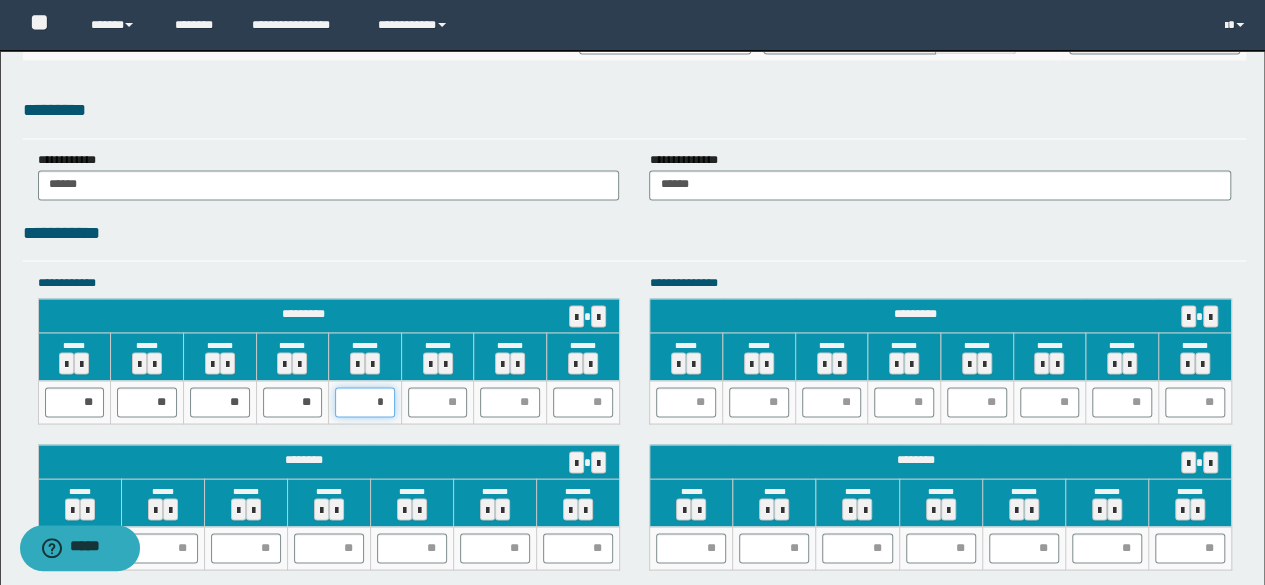 type on "**" 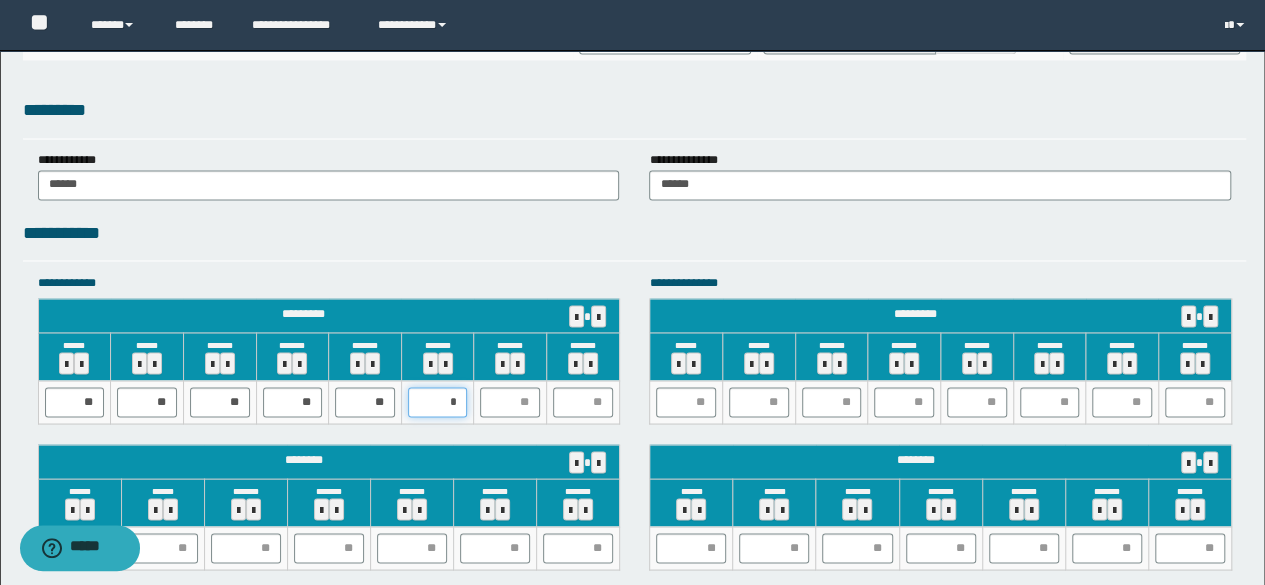 type on "**" 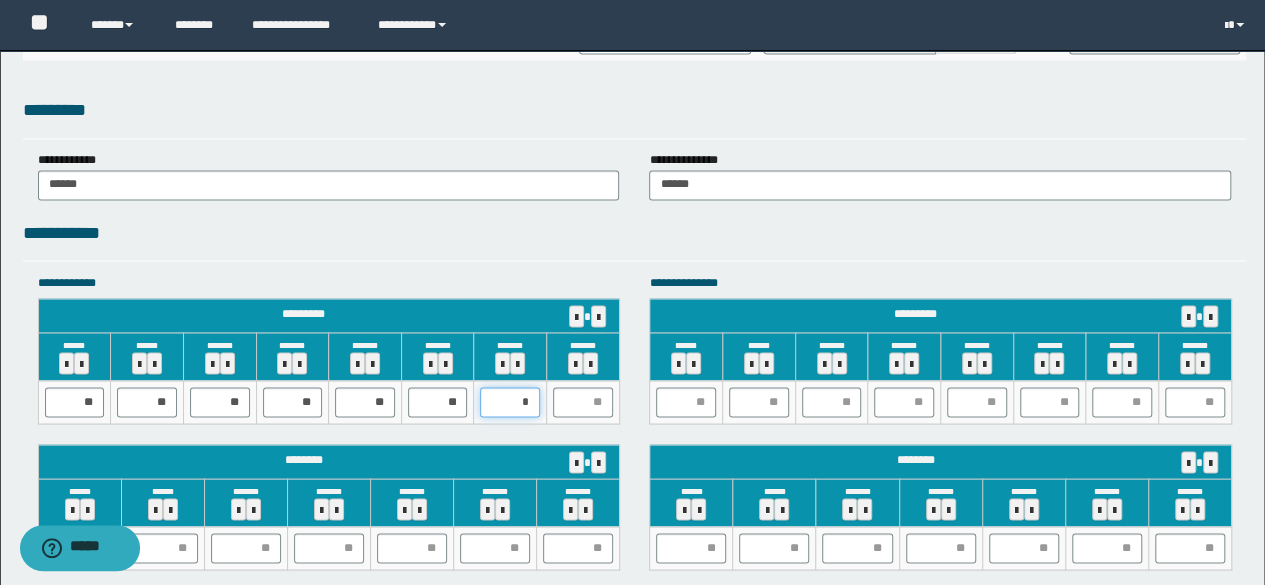 type on "**" 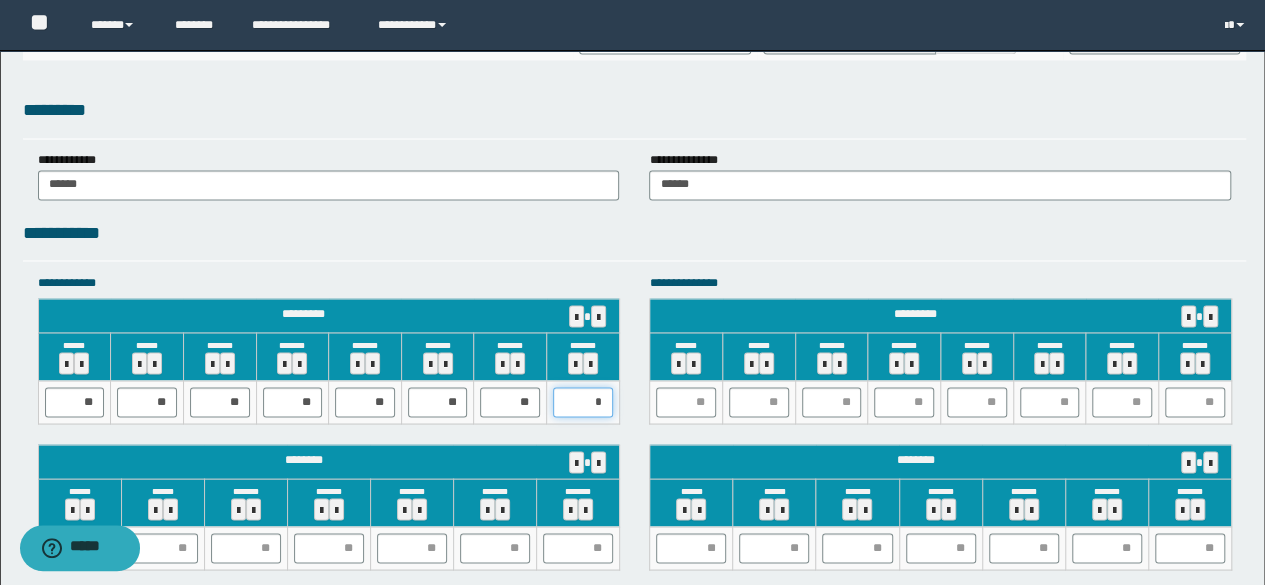 type on "**" 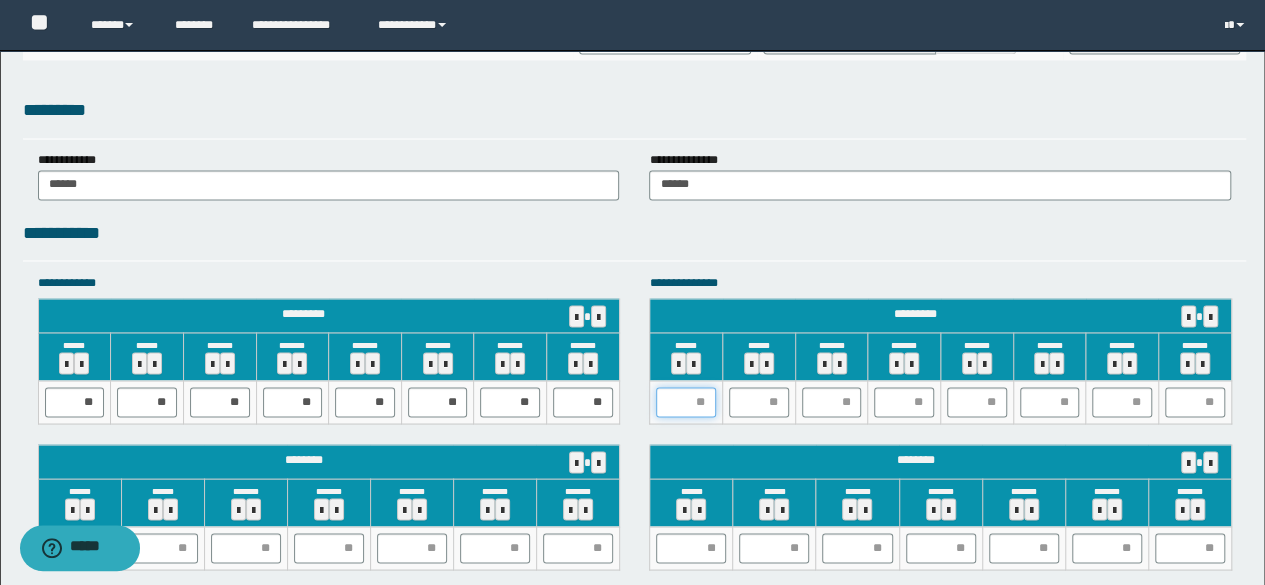click at bounding box center (686, 402) 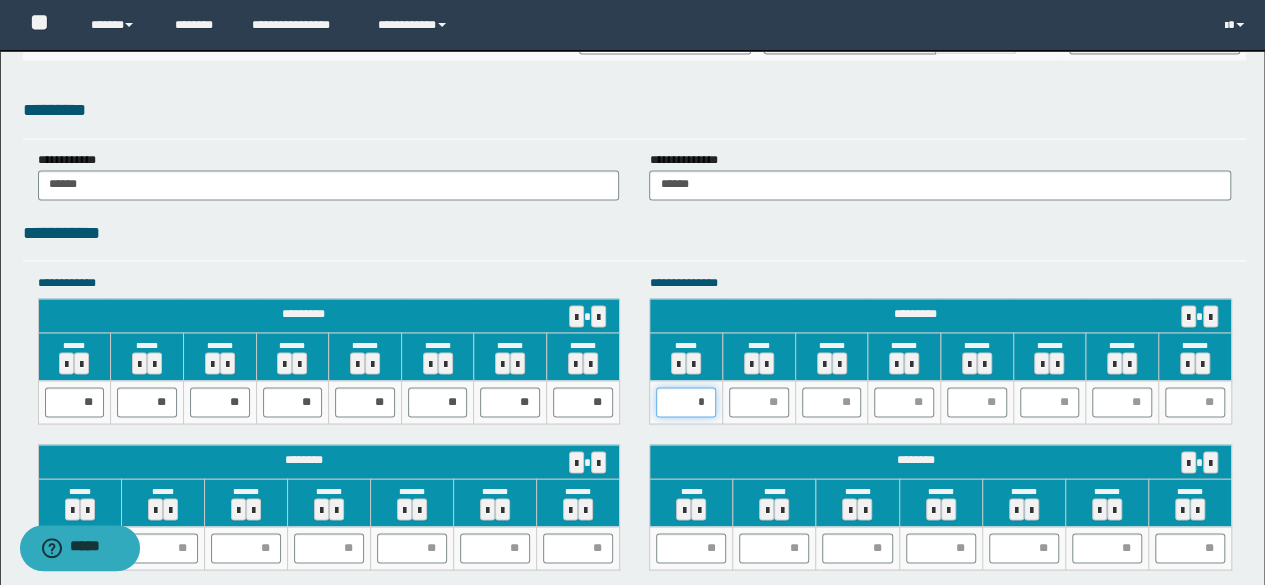 type on "**" 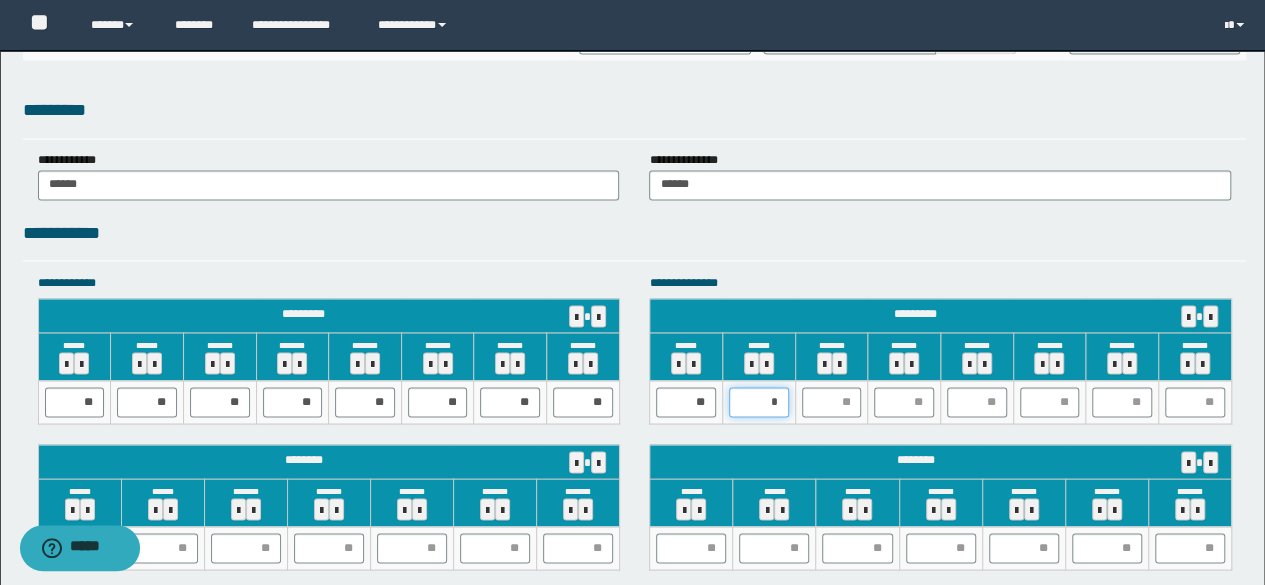 type on "**" 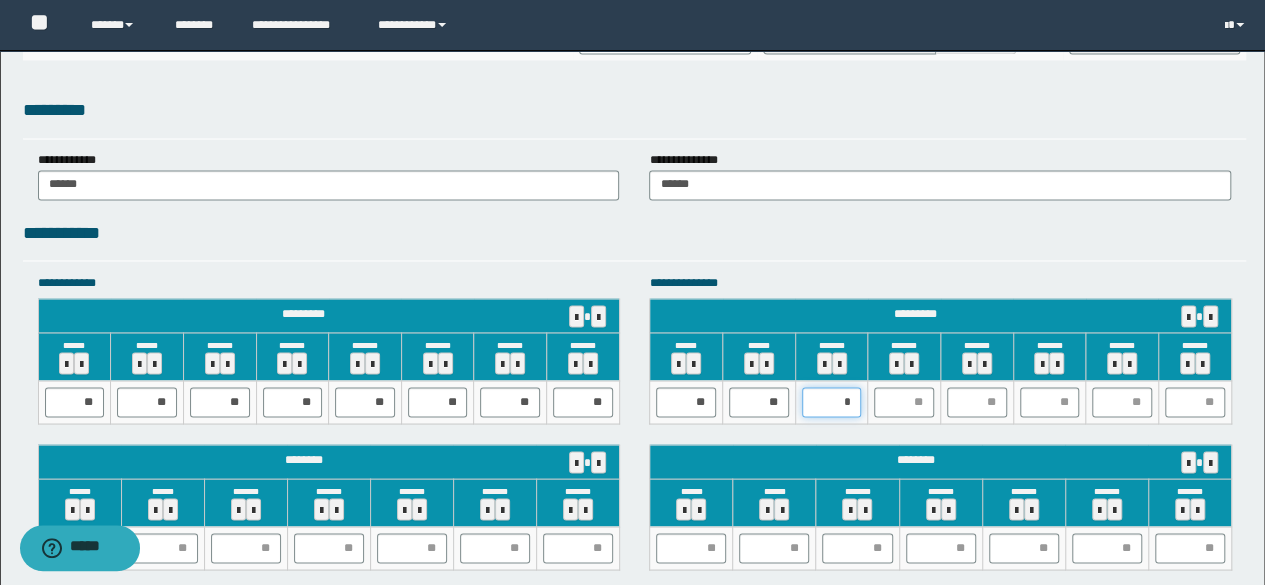 type on "**" 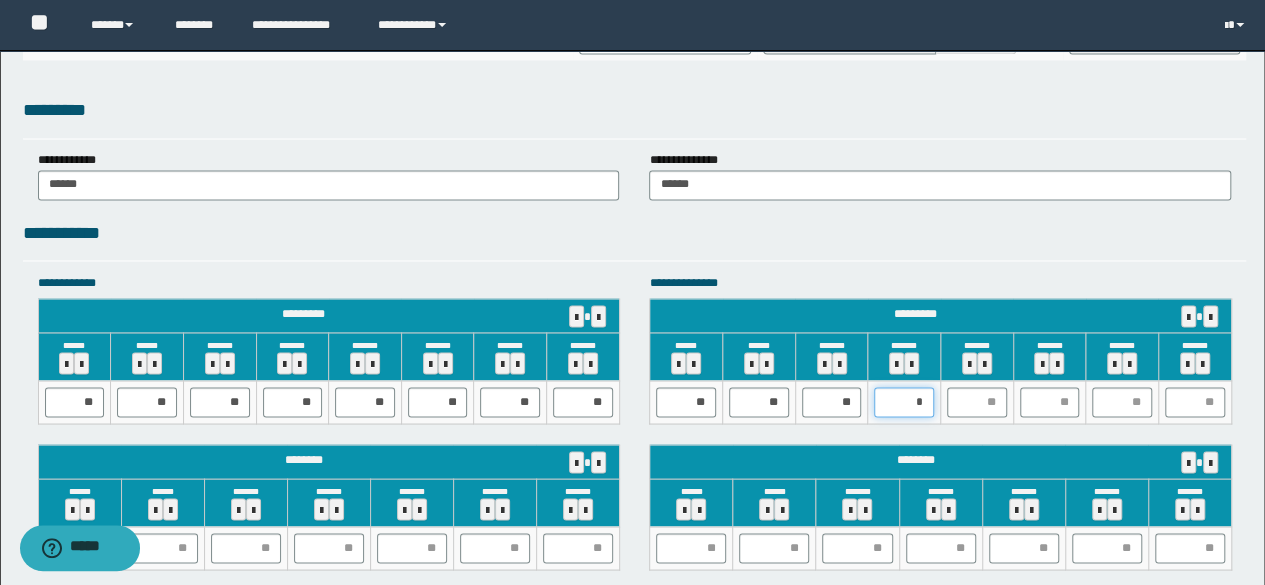type on "**" 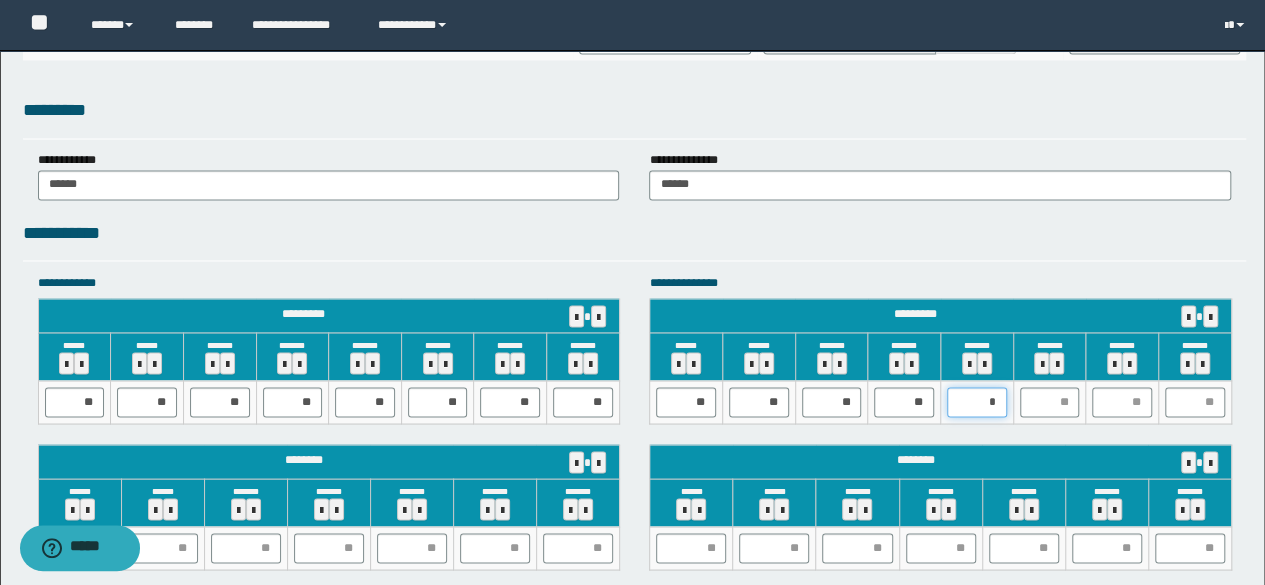 type on "**" 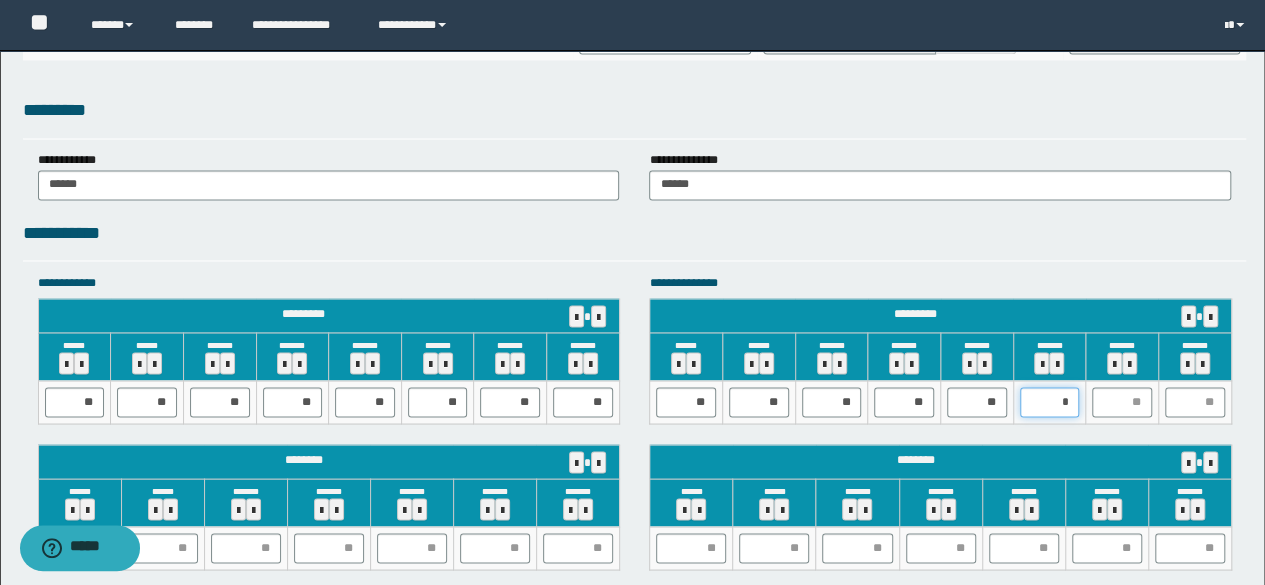 type on "**" 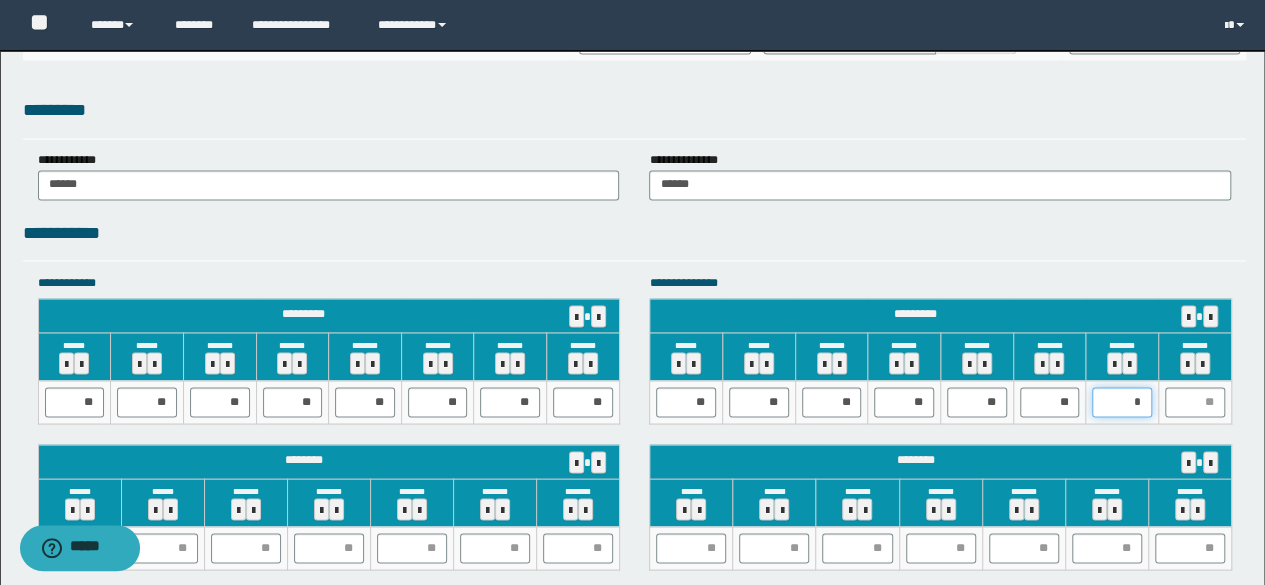 type on "**" 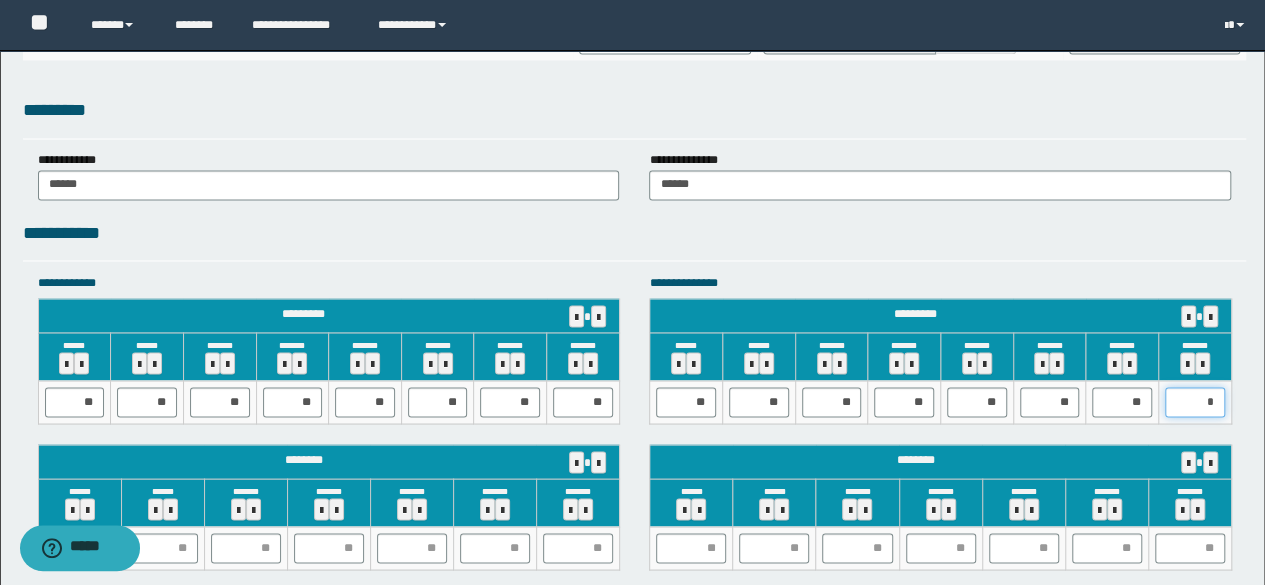 type on "**" 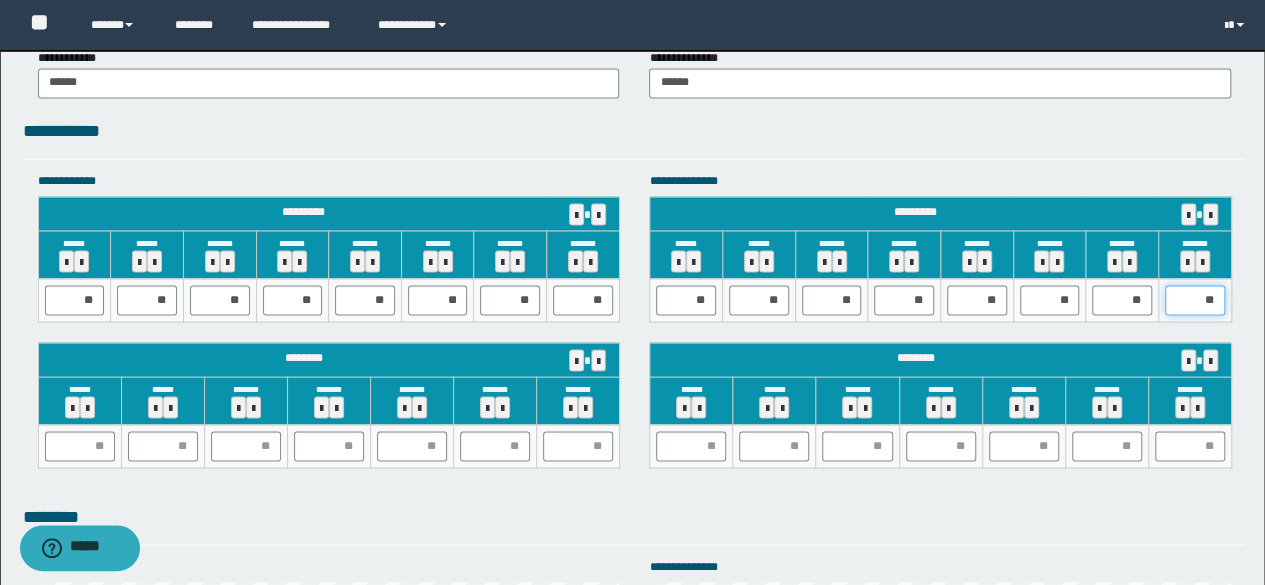 scroll, scrollTop: 1790, scrollLeft: 0, axis: vertical 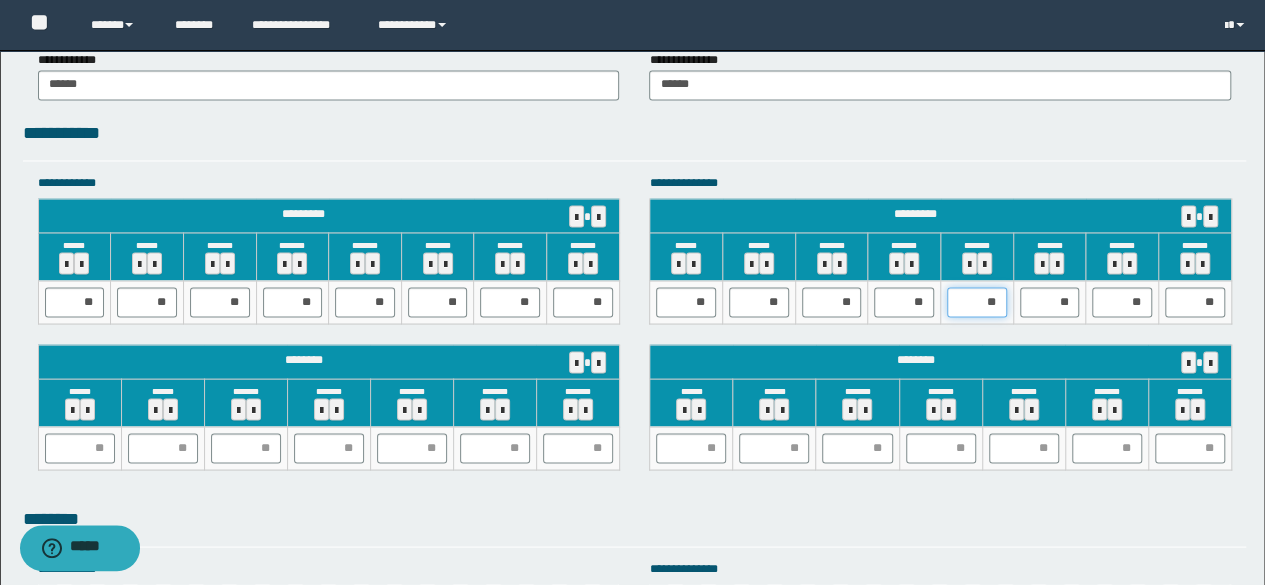 click on "**" at bounding box center [977, 302] 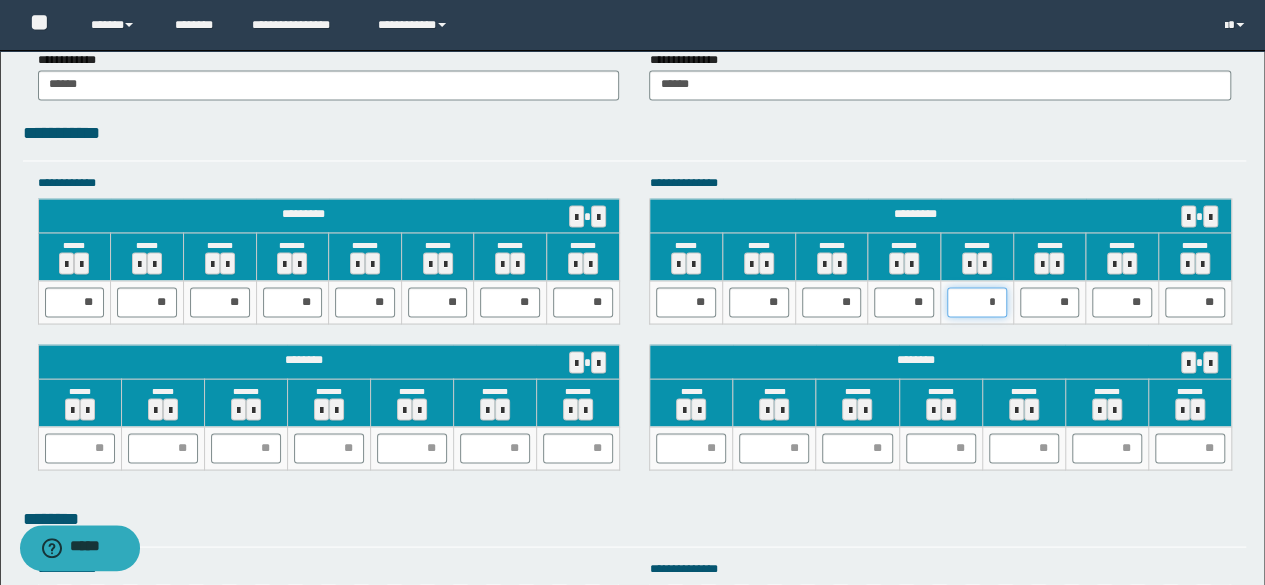 type on "**" 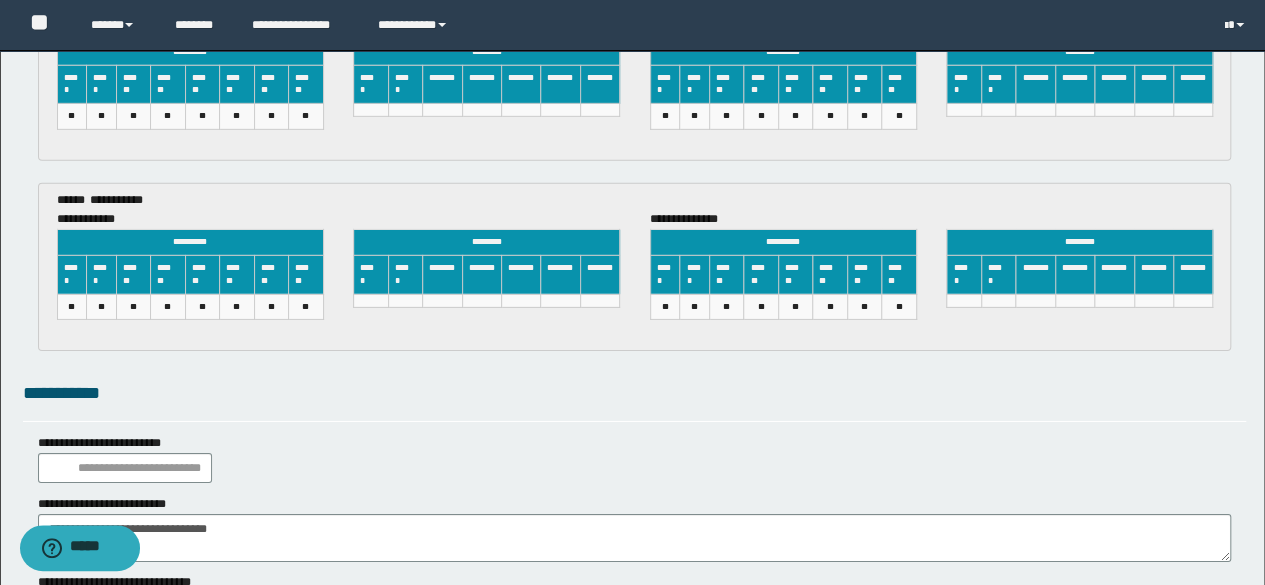 scroll, scrollTop: 3190, scrollLeft: 0, axis: vertical 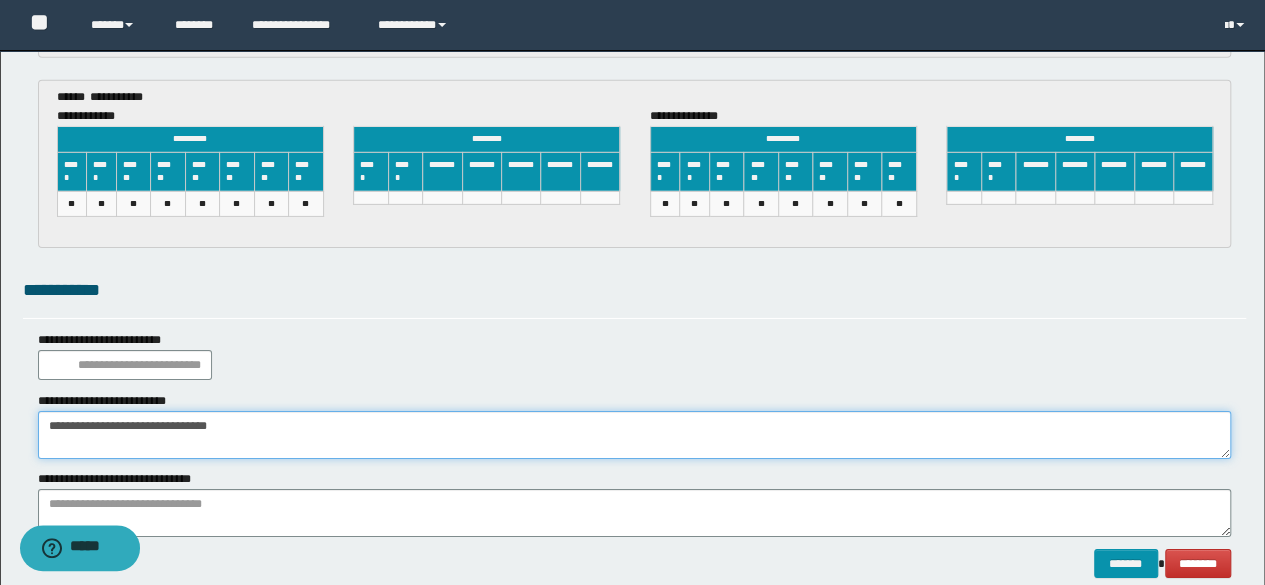 click on "**********" at bounding box center (635, 435) 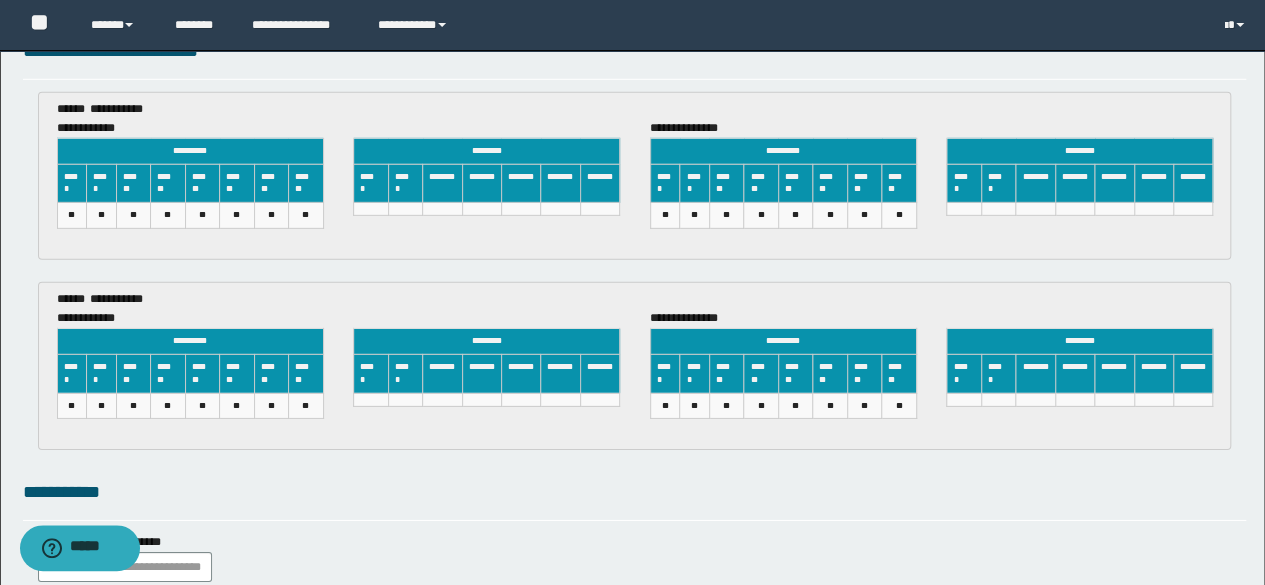 scroll, scrollTop: 3190, scrollLeft: 0, axis: vertical 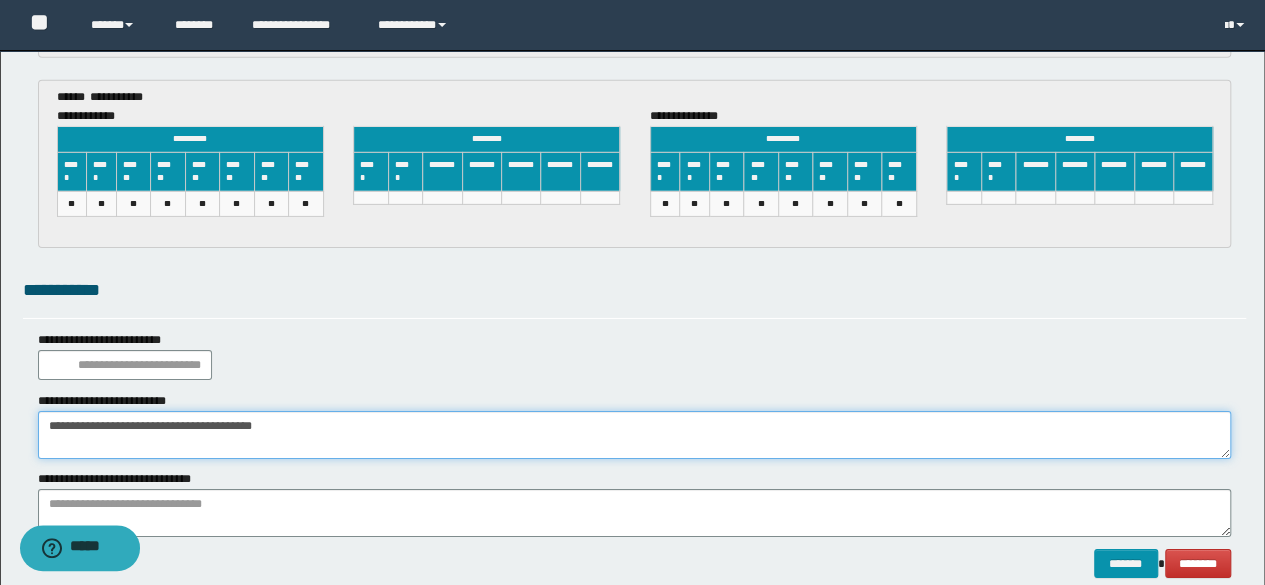 click on "**********" at bounding box center (635, 435) 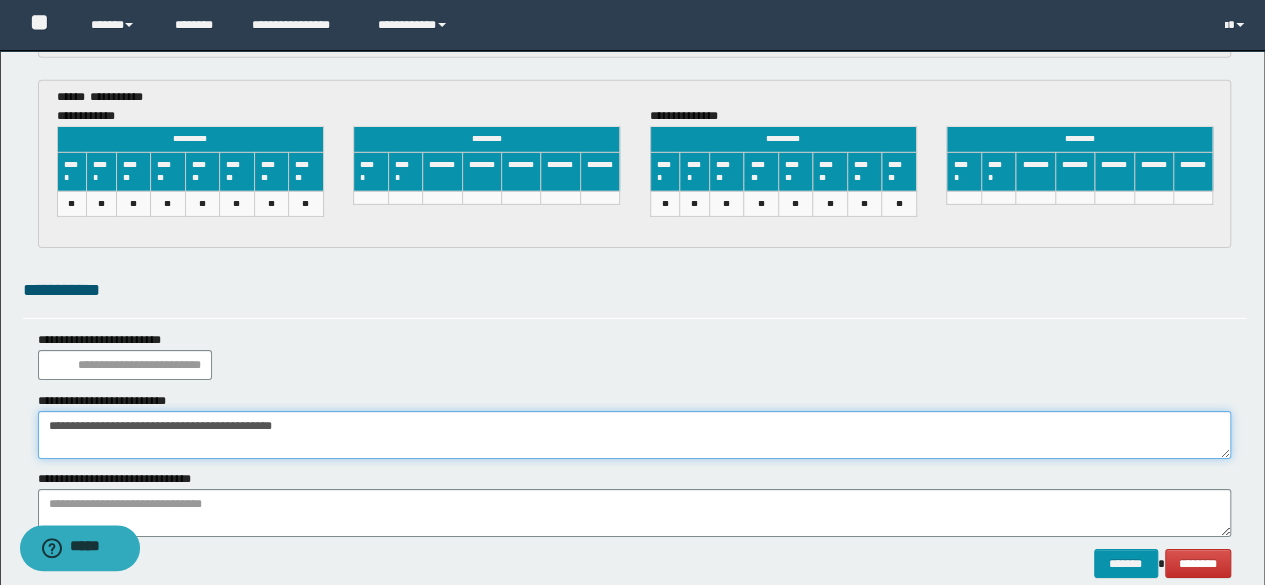 drag, startPoint x: 368, startPoint y: 433, endPoint x: 225, endPoint y: 421, distance: 143.50261 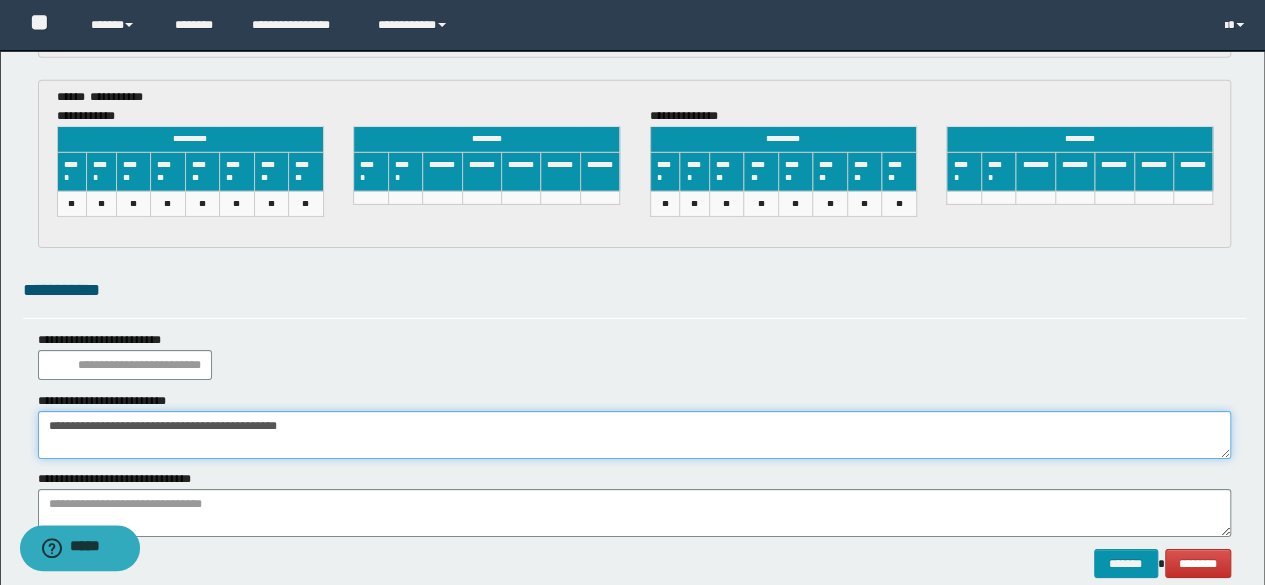 paste on "**********" 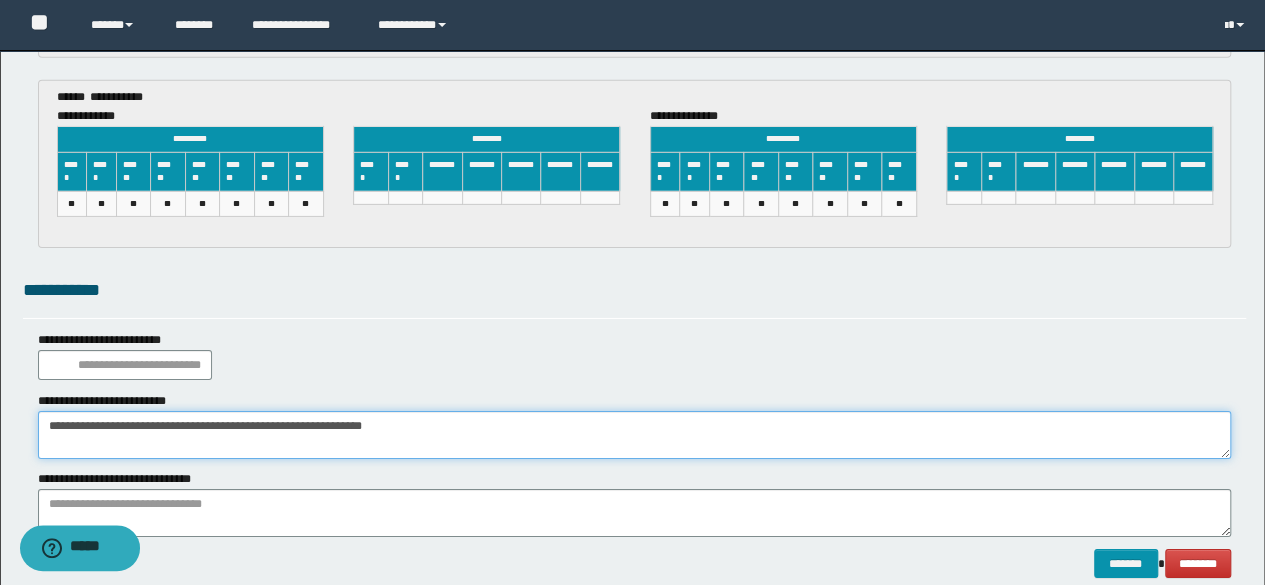 click on "**********" at bounding box center [635, 435] 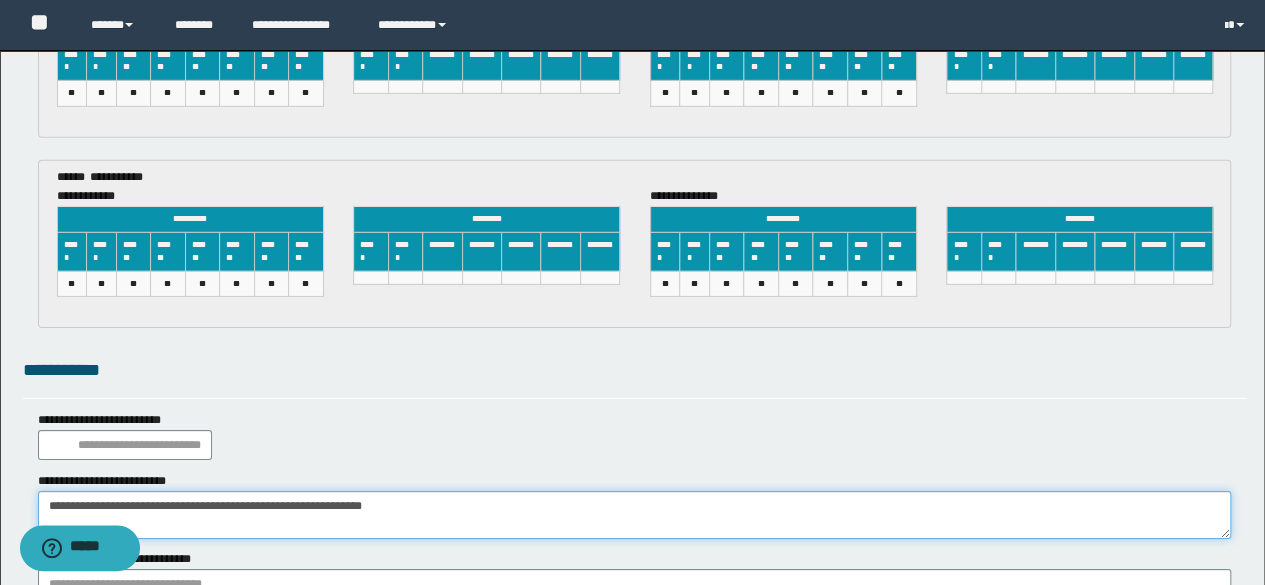 scroll, scrollTop: 3190, scrollLeft: 0, axis: vertical 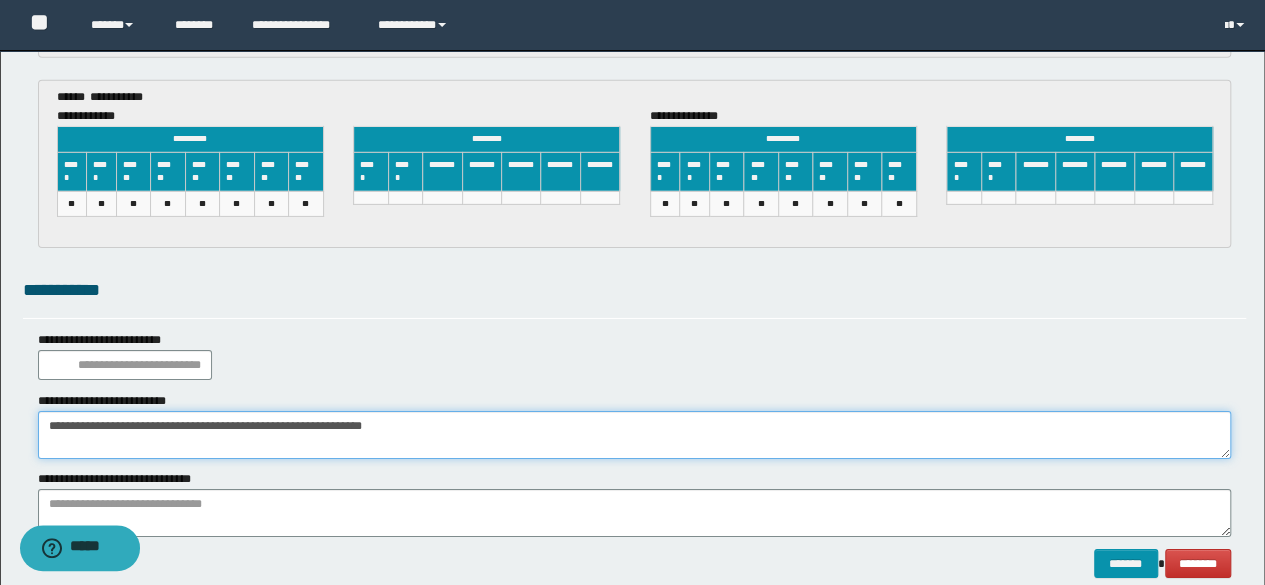click on "**********" at bounding box center (635, 435) 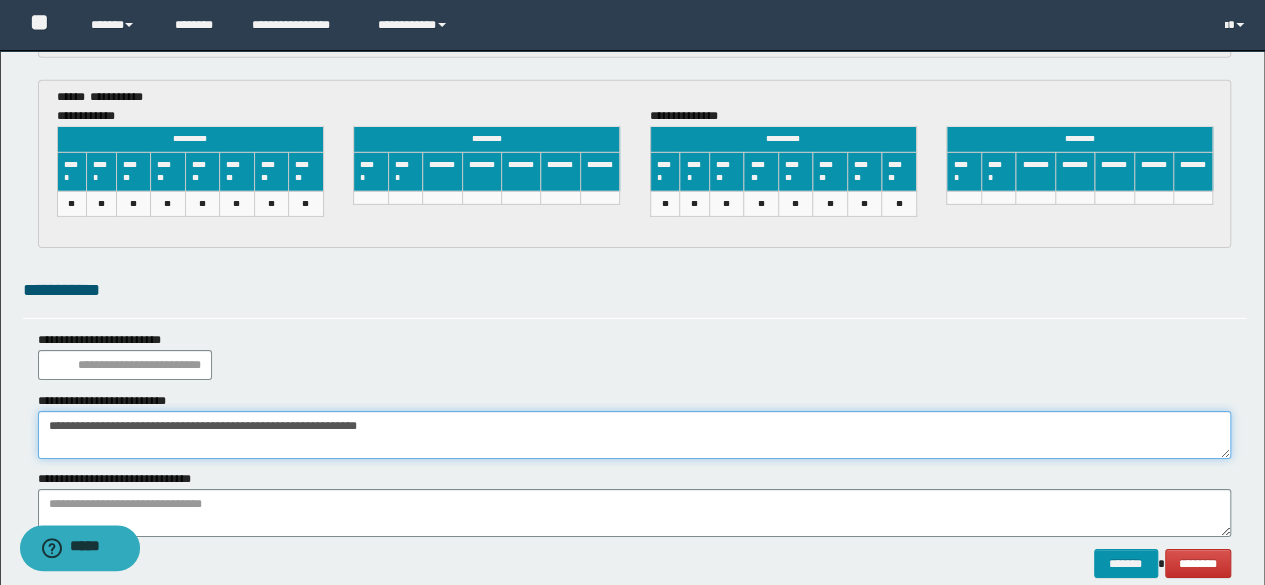 type on "**********" 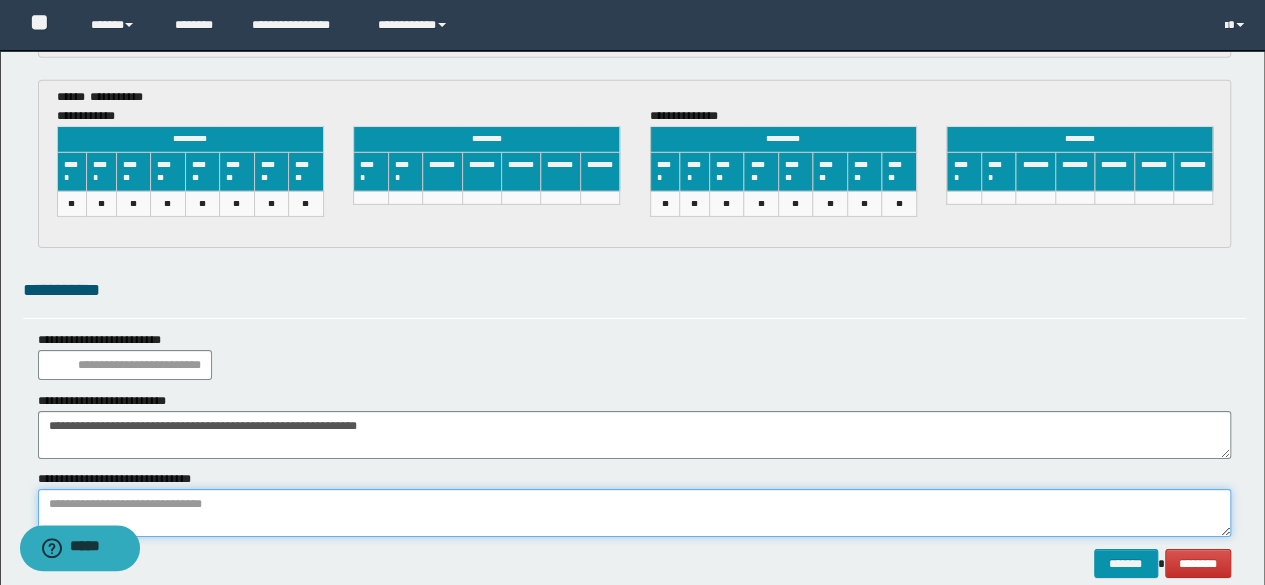 click at bounding box center (635, 513) 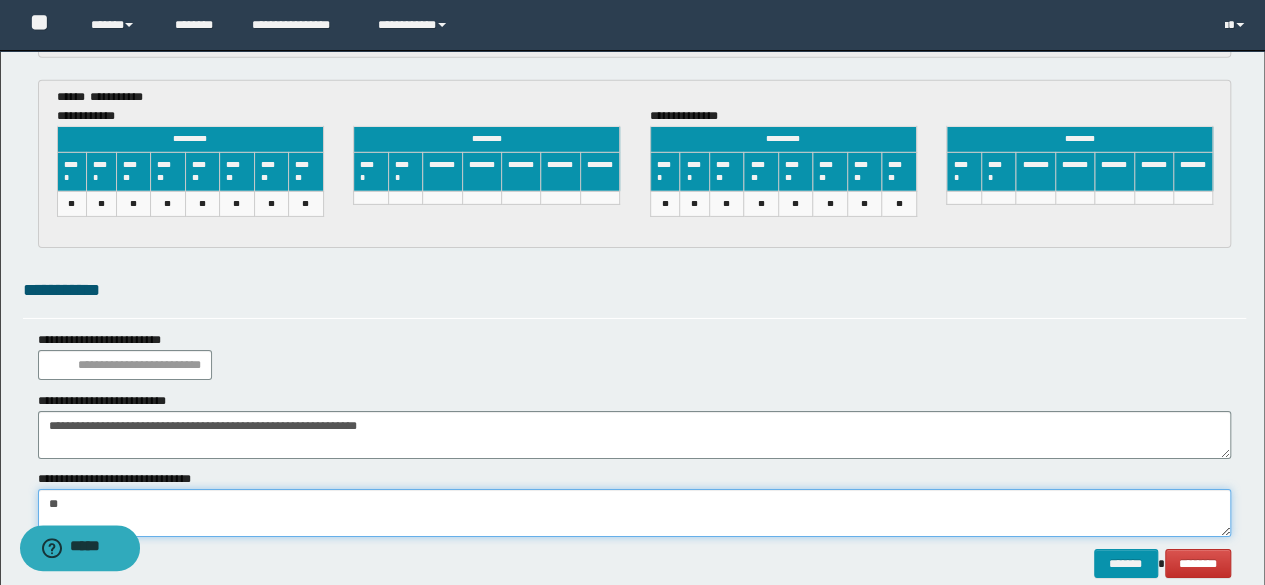 type on "*" 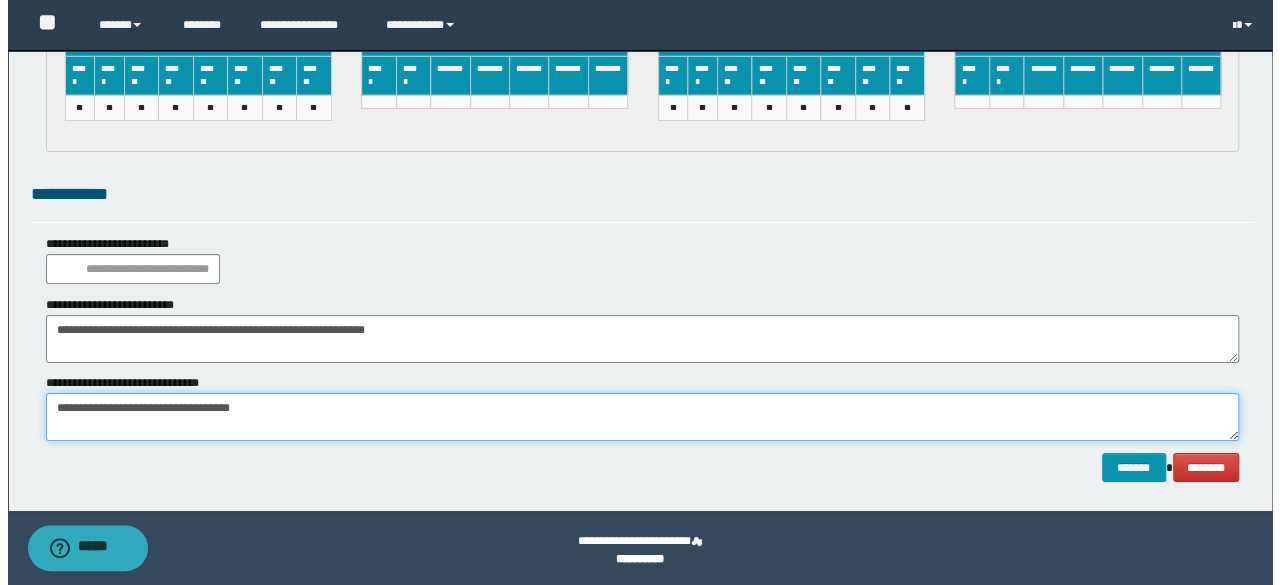 scroll, scrollTop: 3290, scrollLeft: 0, axis: vertical 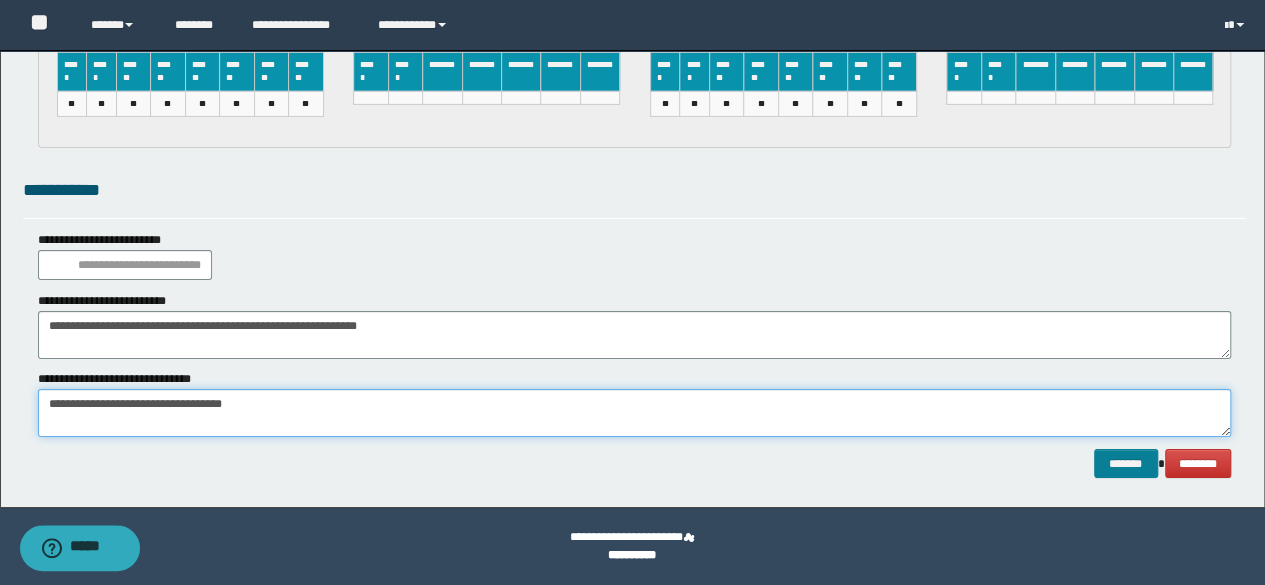 type on "**********" 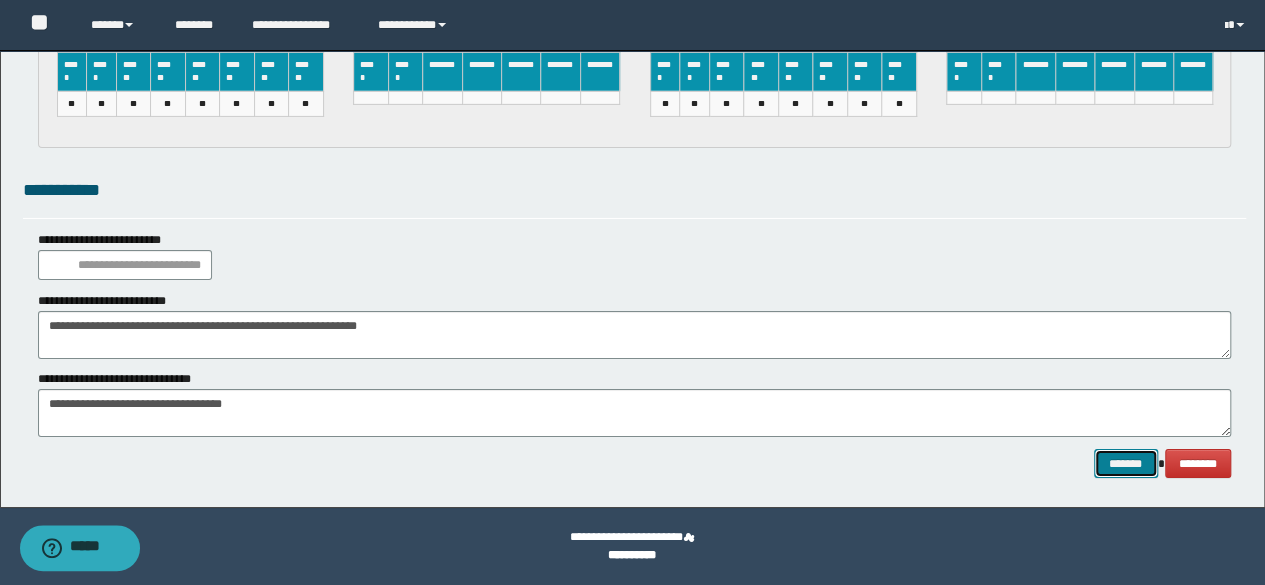 click on "*******" at bounding box center [1126, 463] 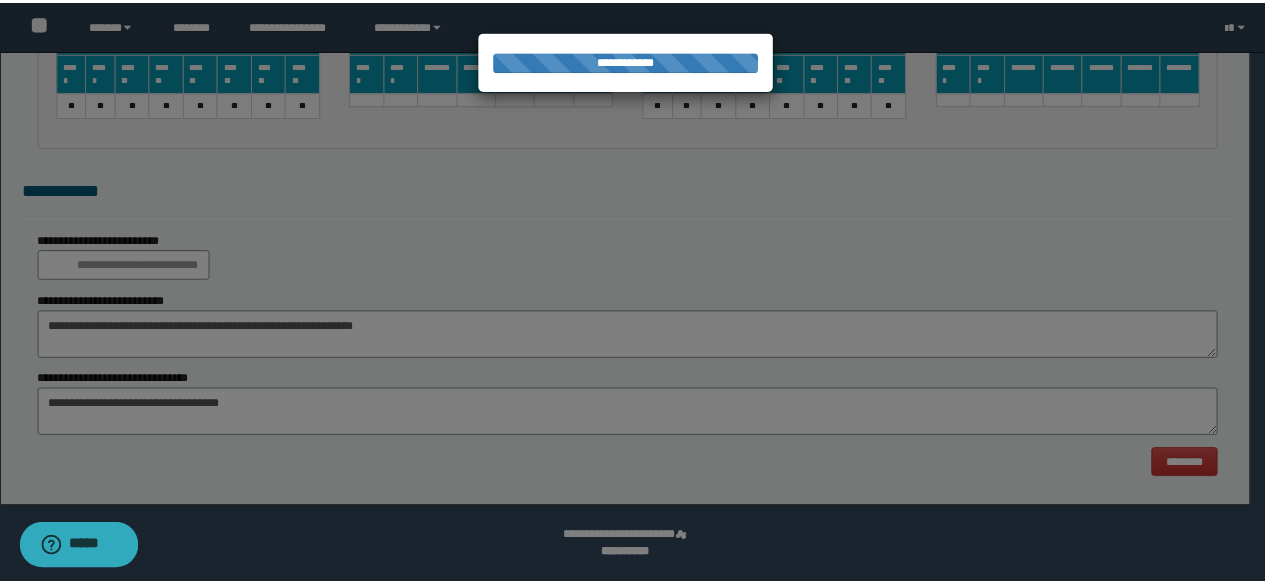scroll, scrollTop: 0, scrollLeft: 0, axis: both 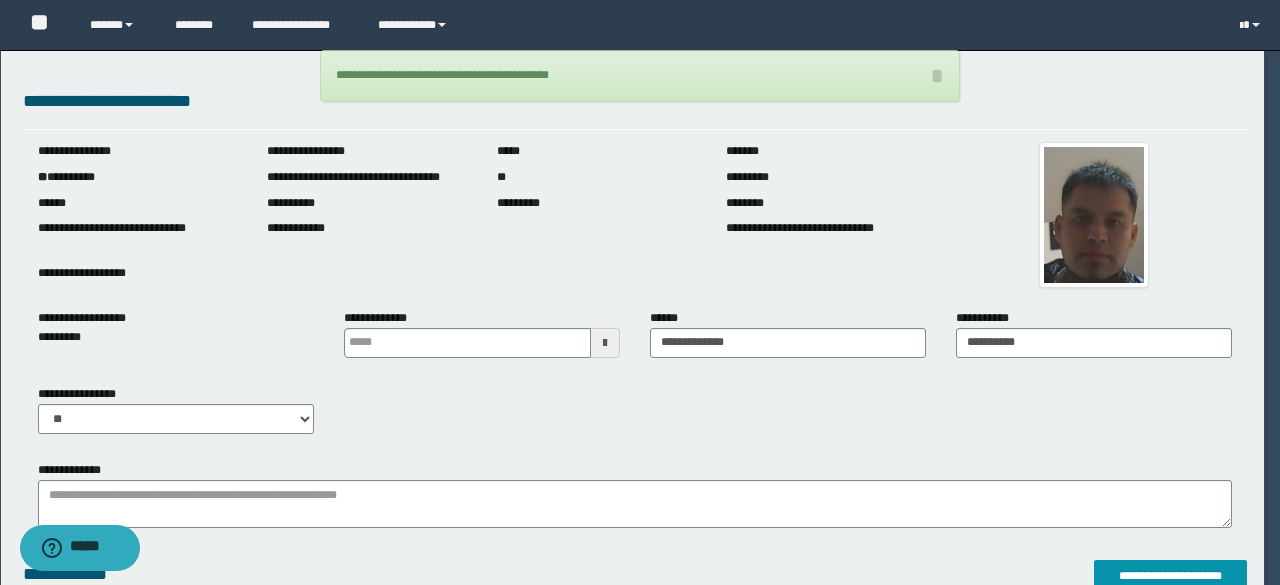 type 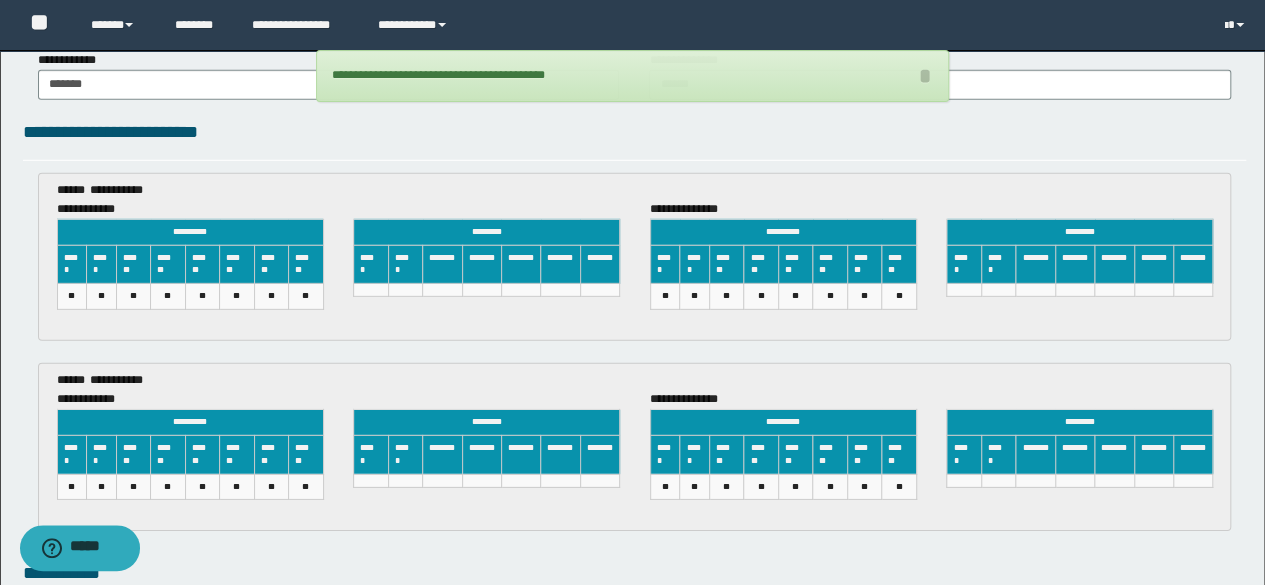 scroll, scrollTop: 3290, scrollLeft: 0, axis: vertical 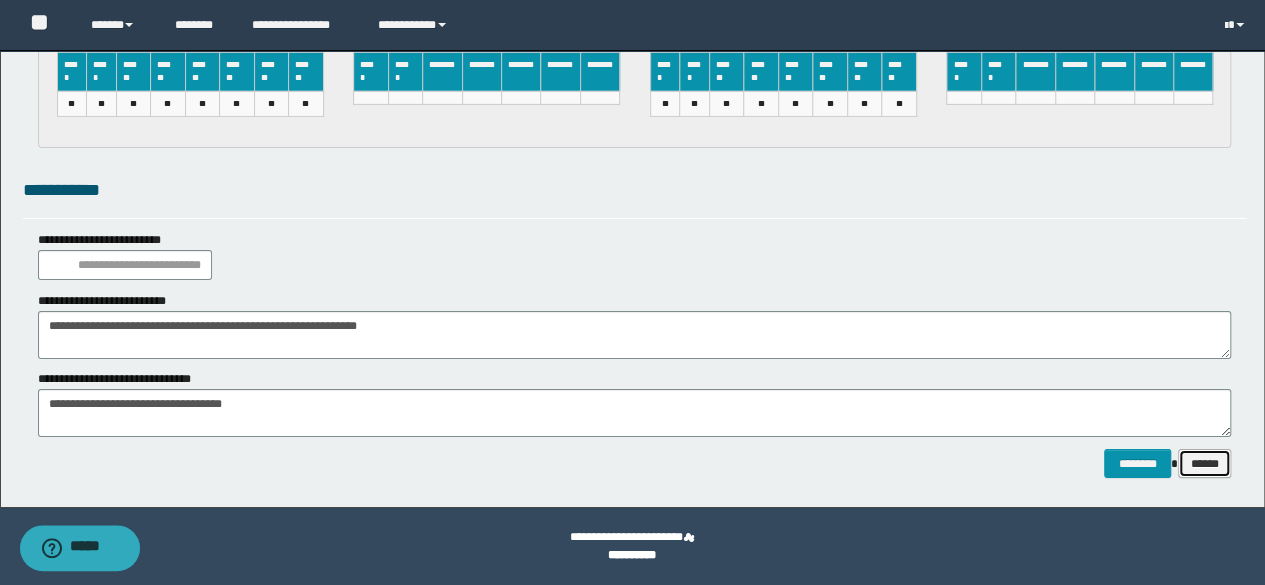 click on "******" at bounding box center [1205, 463] 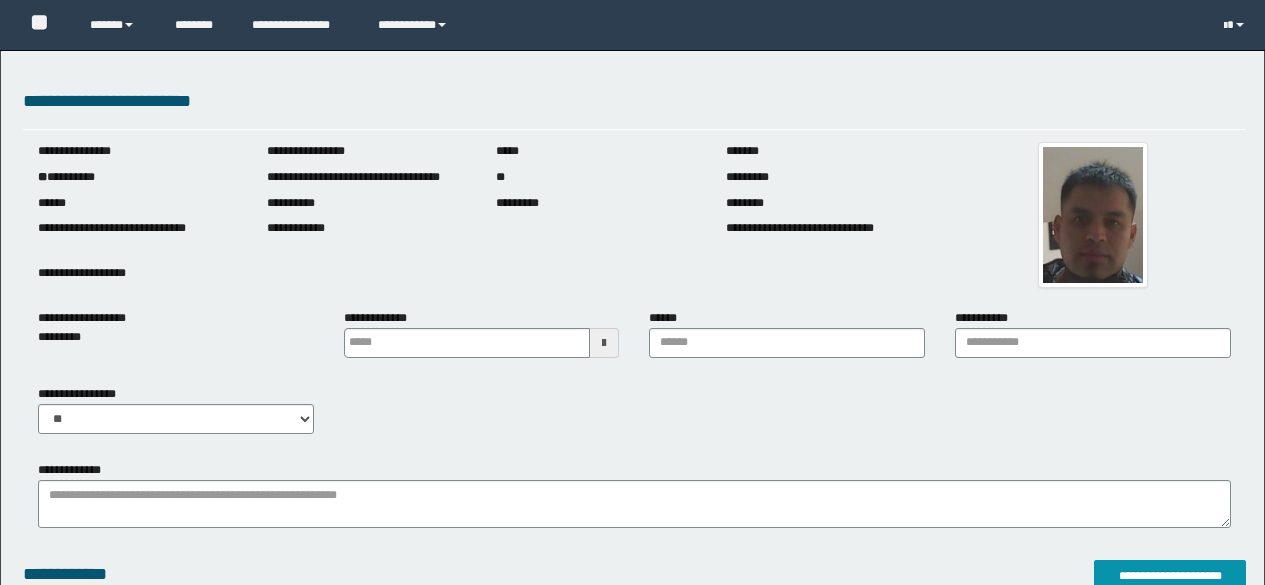 scroll, scrollTop: 0, scrollLeft: 0, axis: both 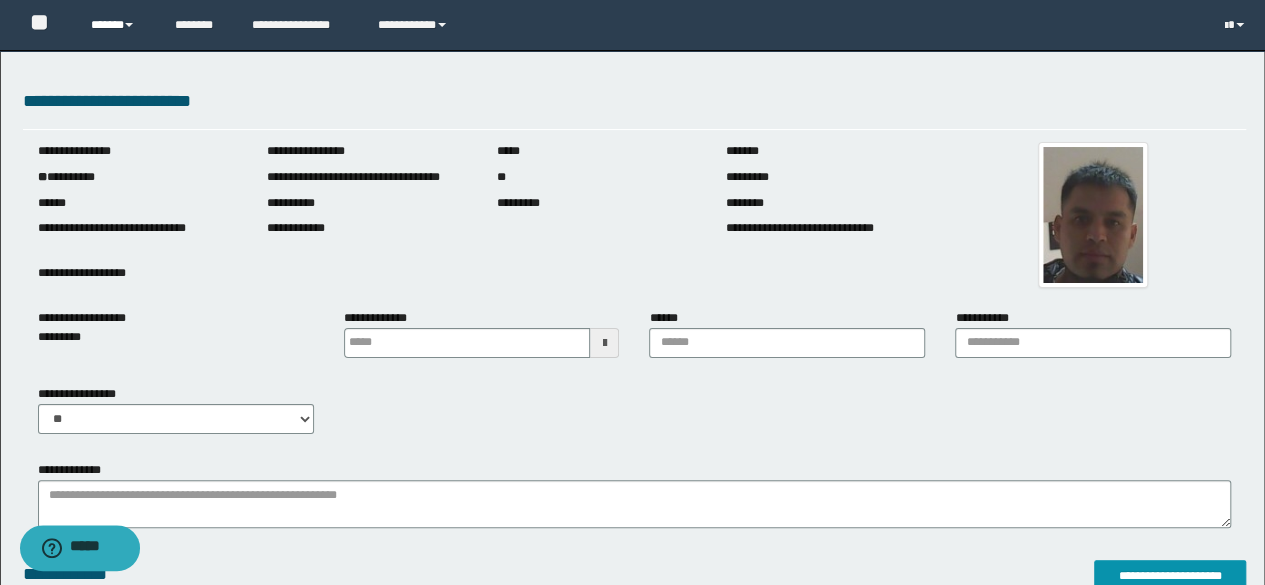 click on "******" at bounding box center (117, 25) 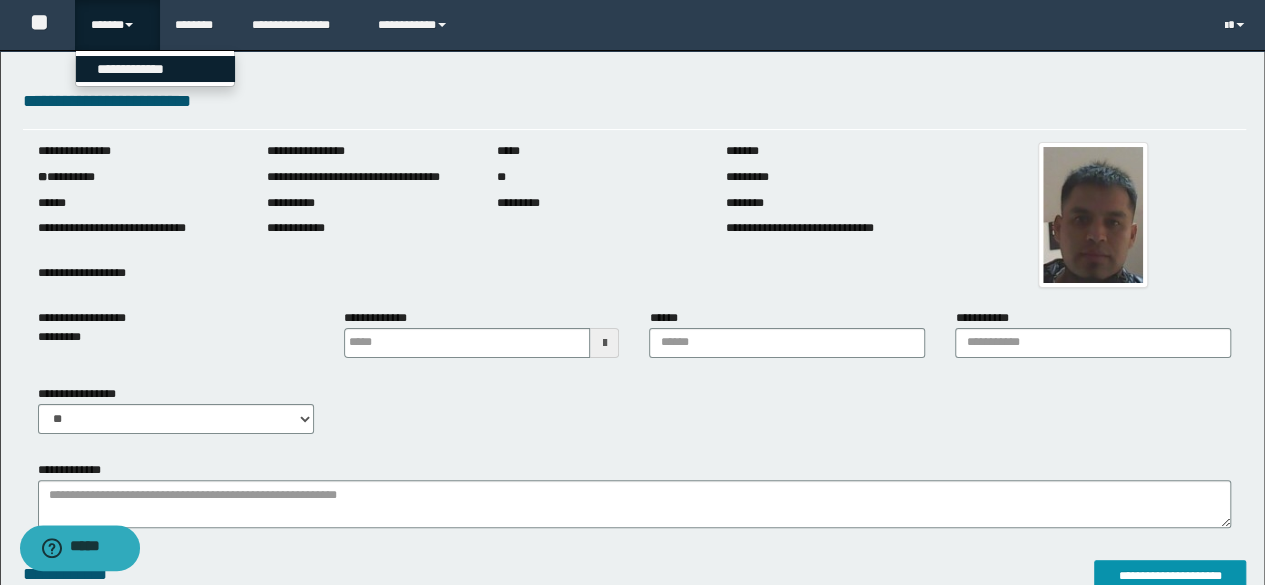 click on "**********" at bounding box center (155, 69) 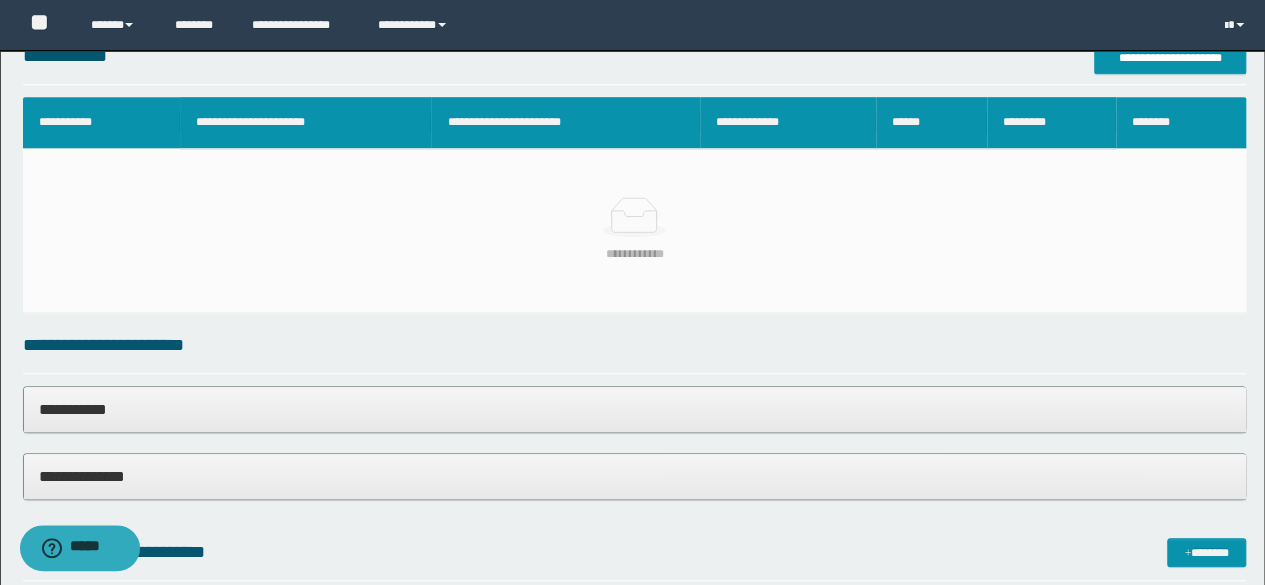 scroll, scrollTop: 0, scrollLeft: 0, axis: both 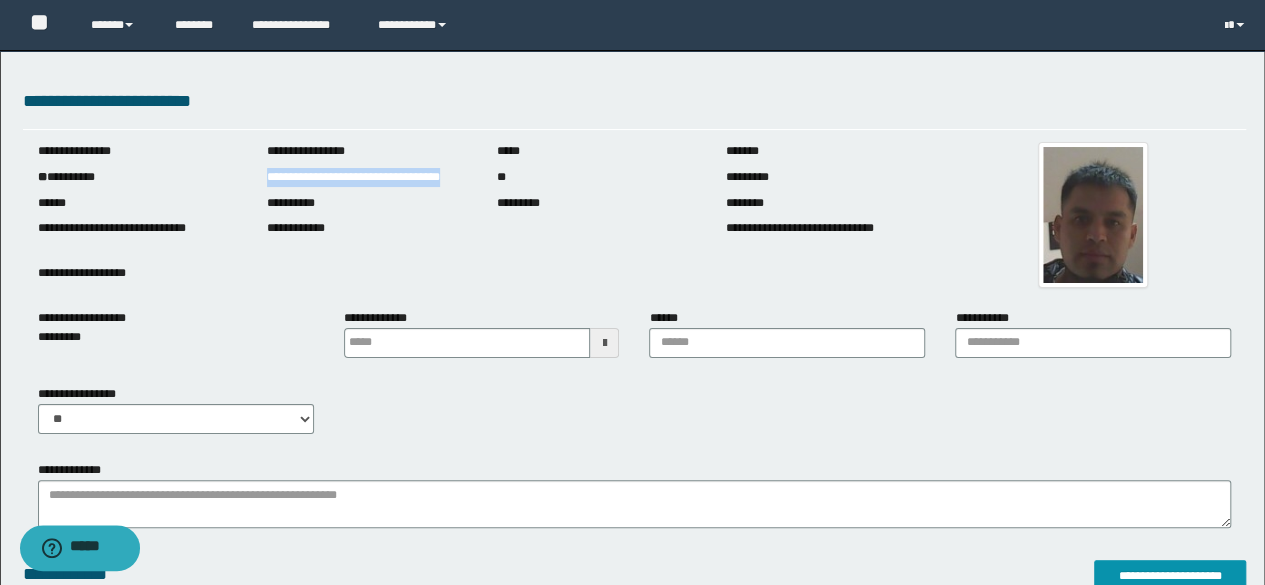 drag, startPoint x: 264, startPoint y: 175, endPoint x: 463, endPoint y: 180, distance: 199.0628 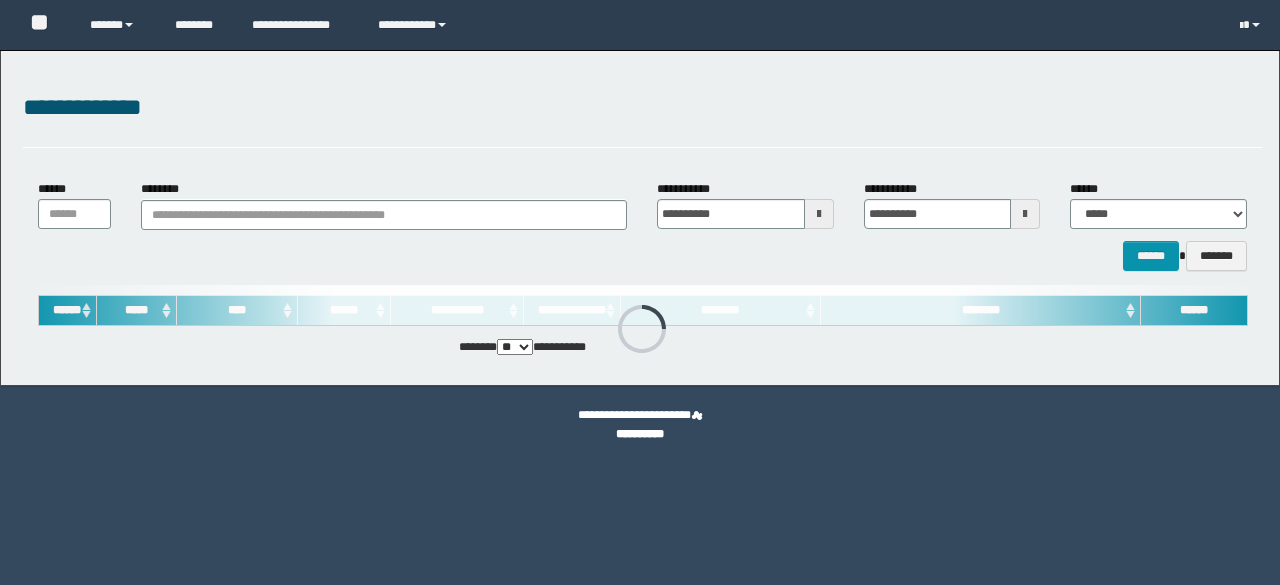 scroll, scrollTop: 0, scrollLeft: 0, axis: both 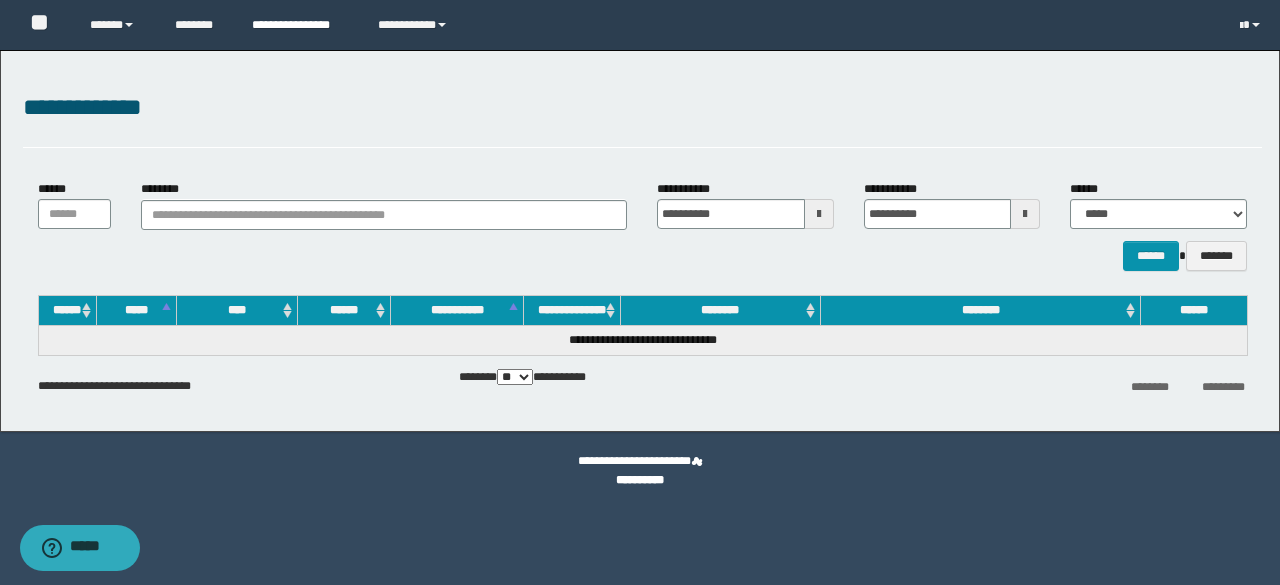 click on "**********" at bounding box center [300, 25] 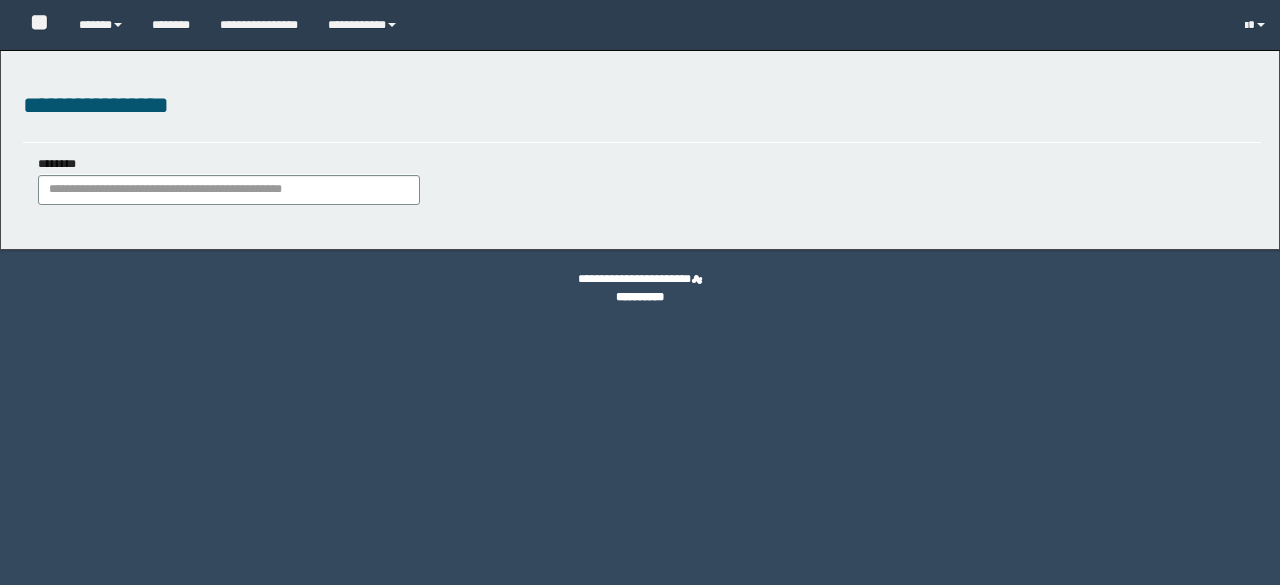 scroll, scrollTop: 0, scrollLeft: 0, axis: both 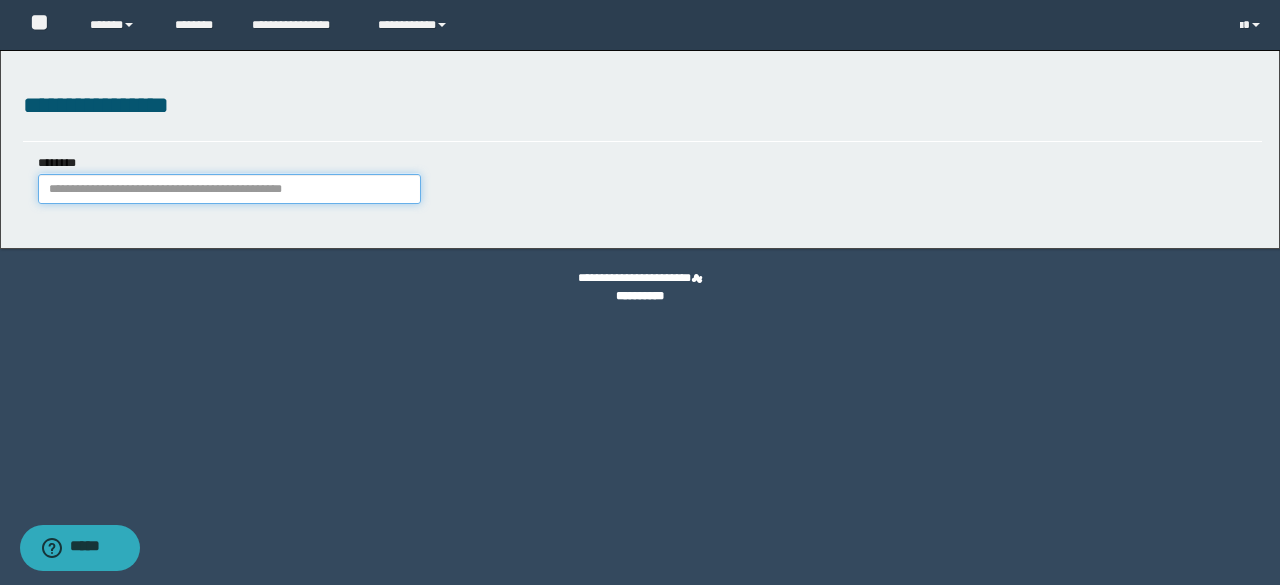 click on "********" at bounding box center [229, 189] 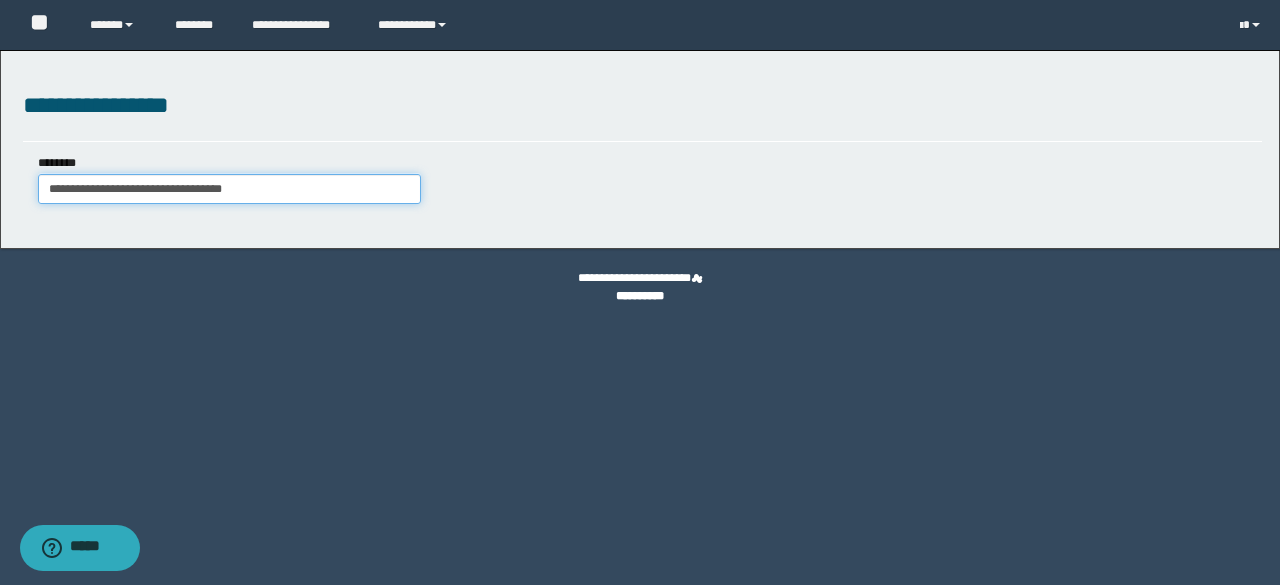 type on "**********" 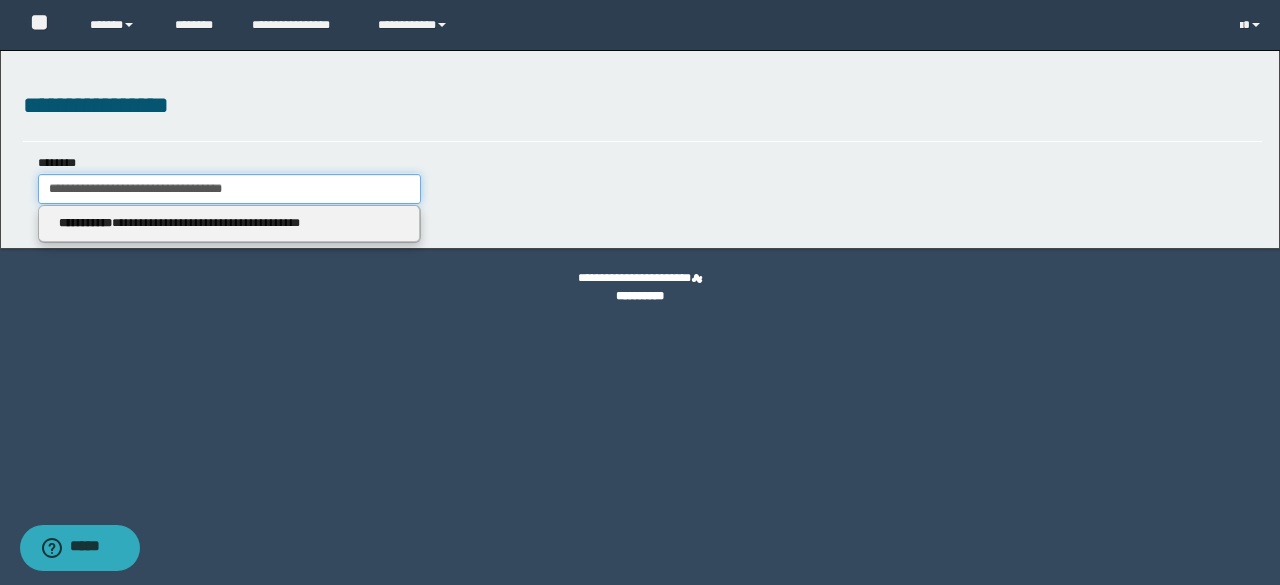 type on "**********" 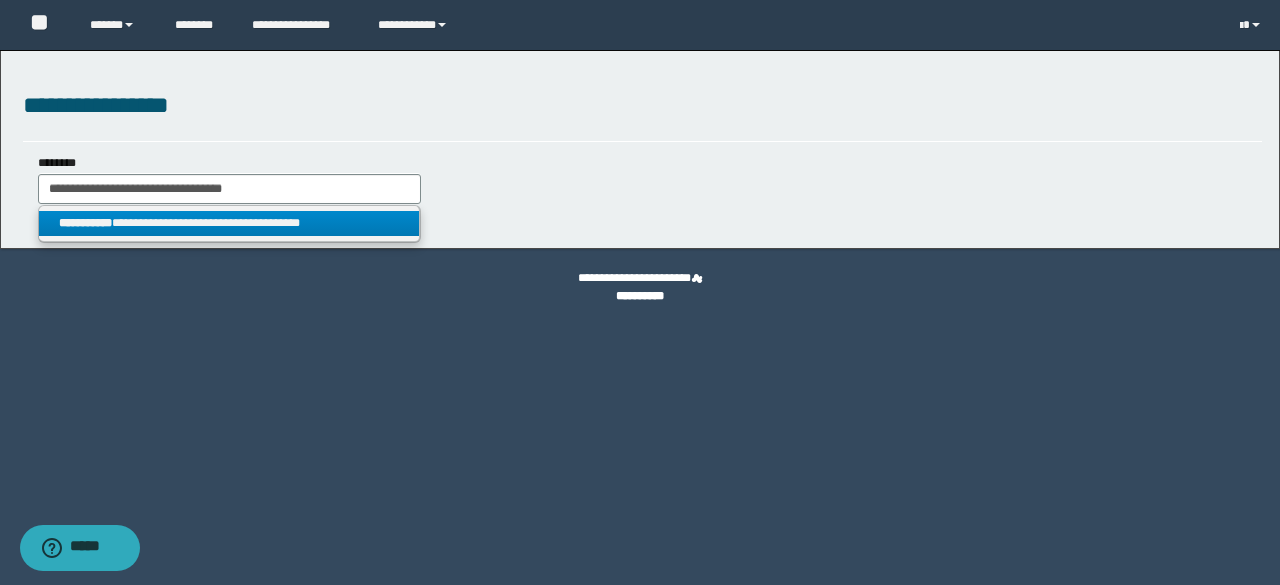 click on "**********" at bounding box center (229, 223) 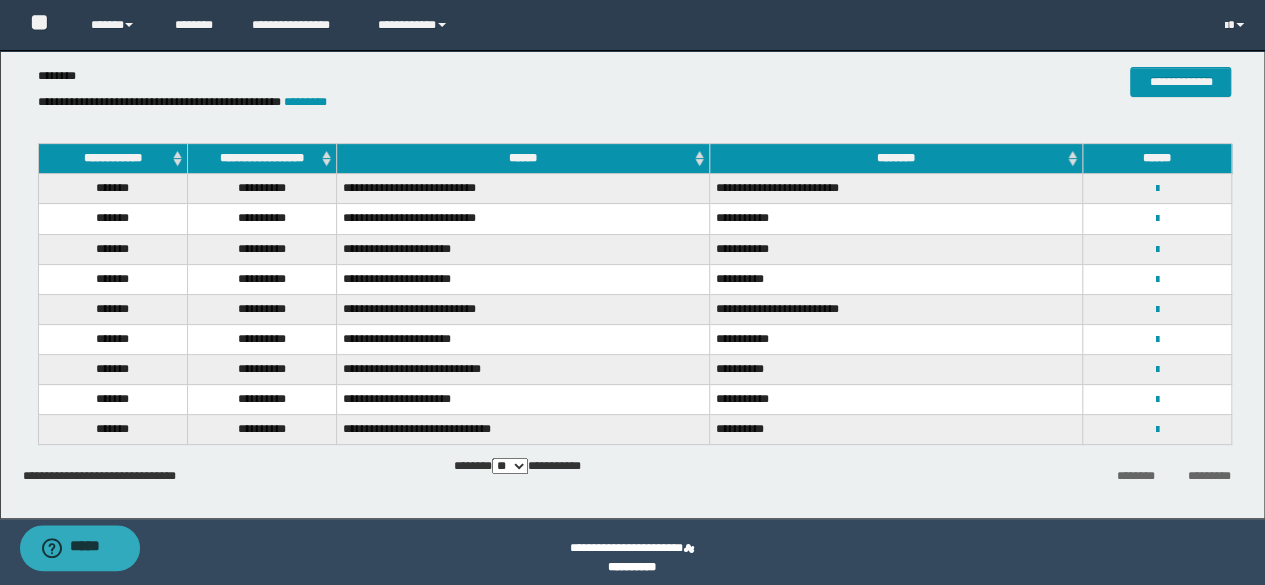 scroll, scrollTop: 100, scrollLeft: 0, axis: vertical 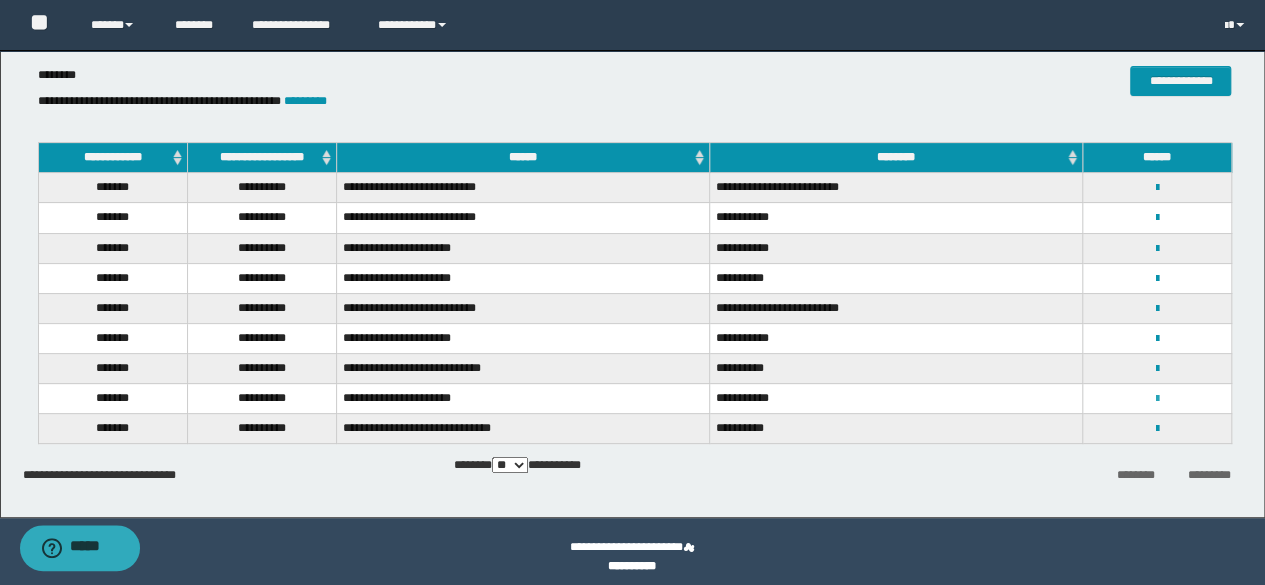 click at bounding box center [1157, 399] 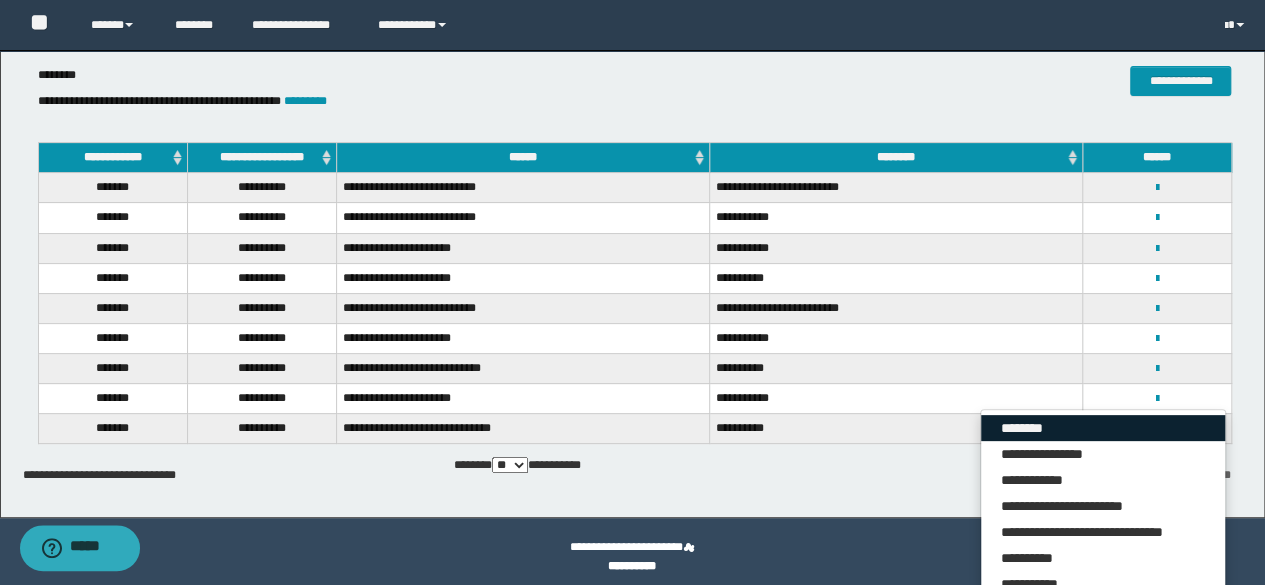 click on "********" at bounding box center (1103, 428) 